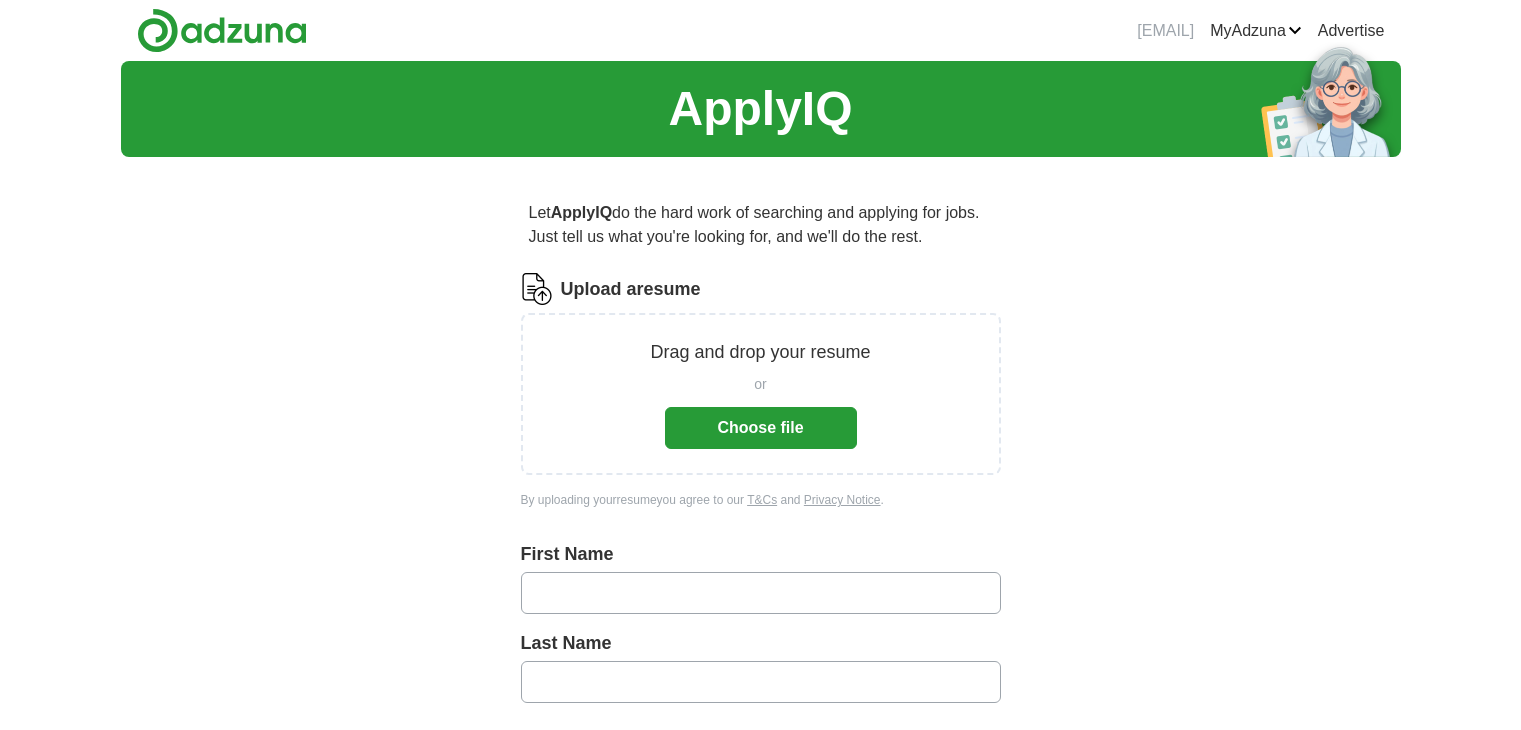 scroll, scrollTop: 0, scrollLeft: 0, axis: both 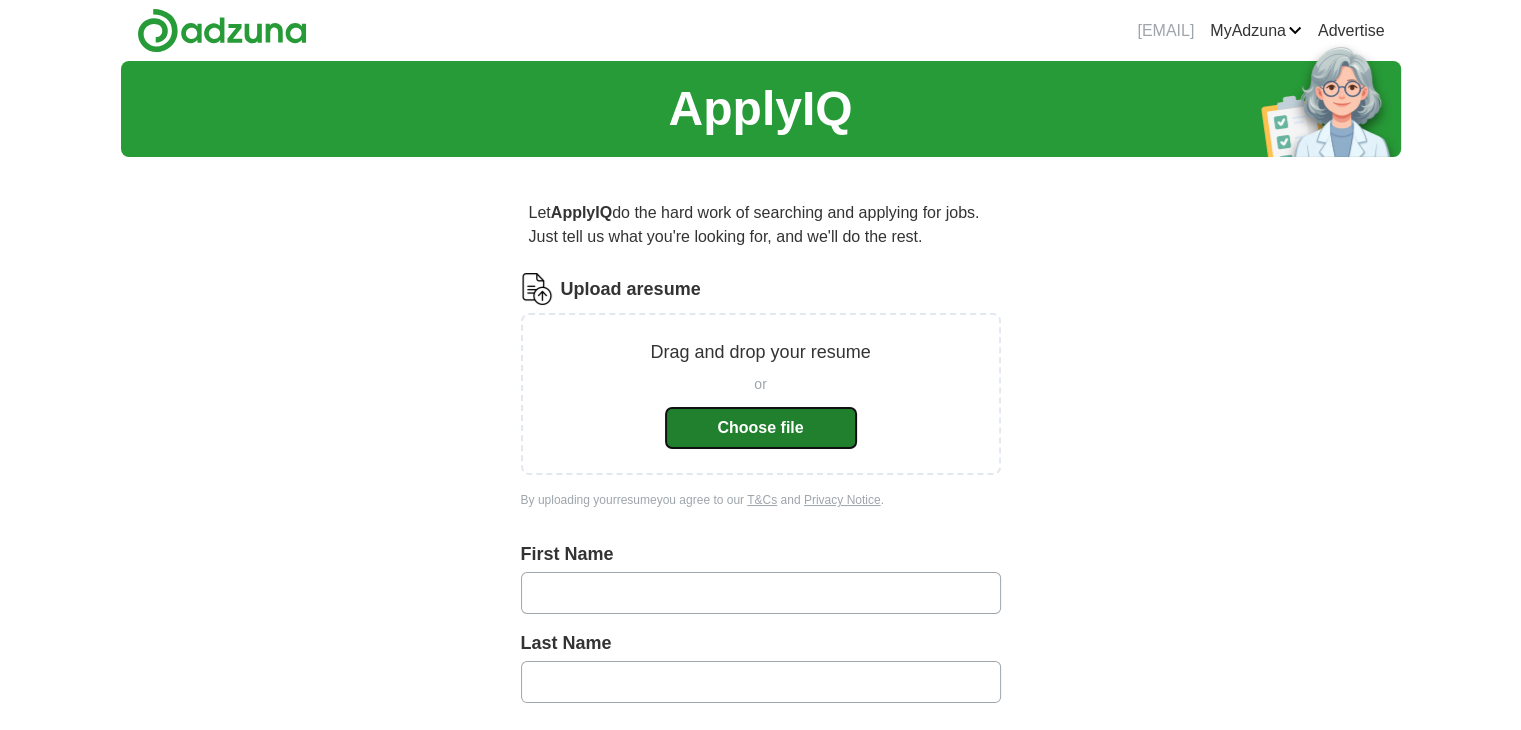 click on "Choose file" at bounding box center [761, 428] 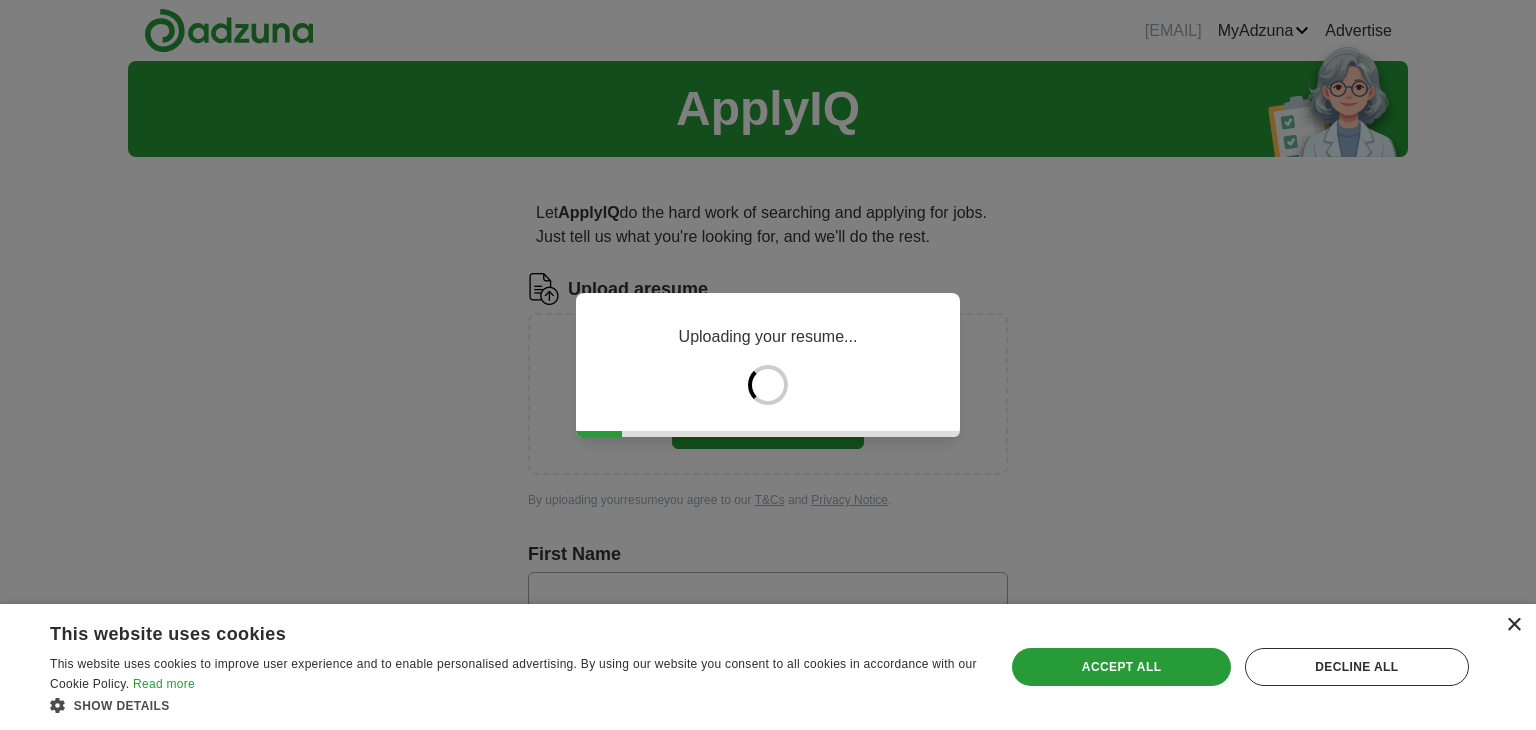 click on "×" at bounding box center [1513, 625] 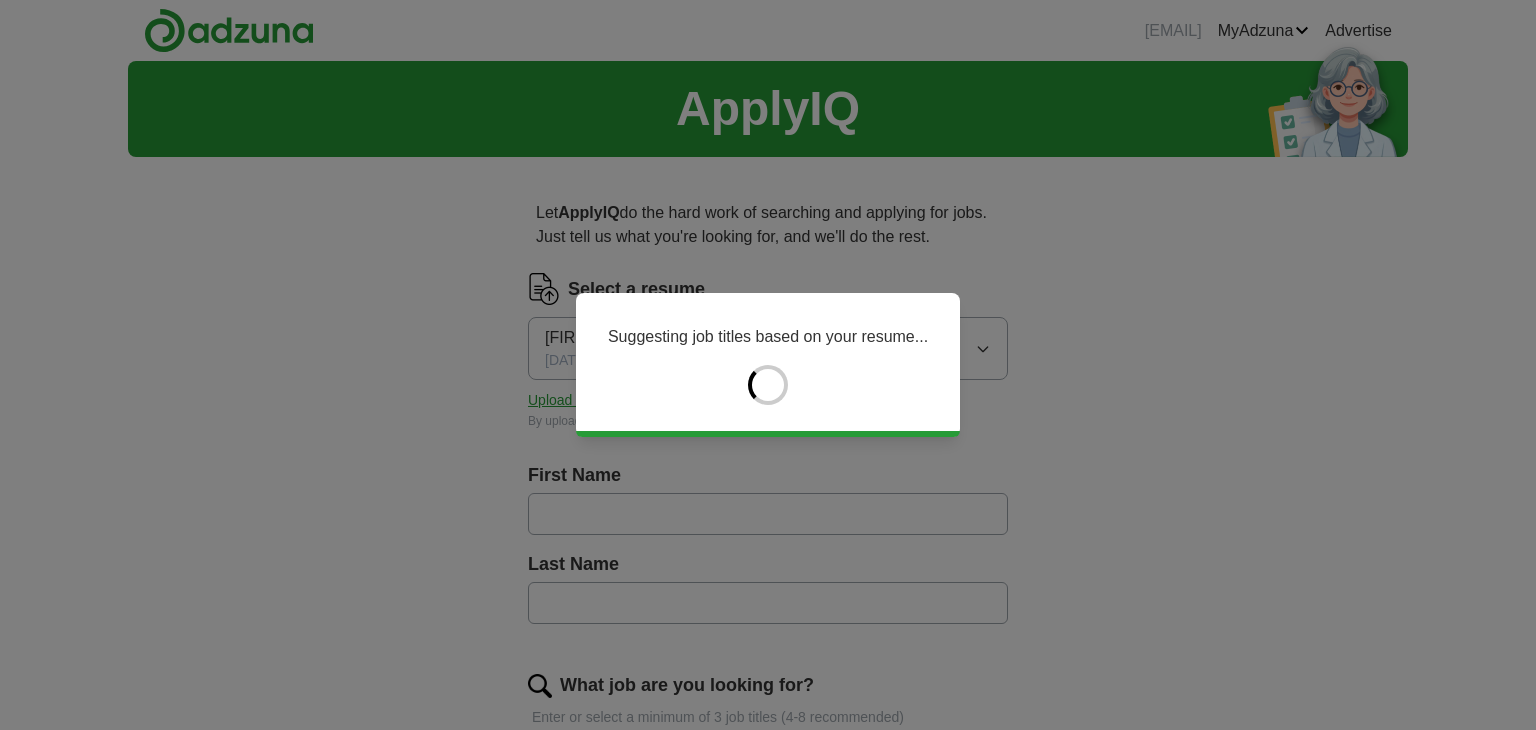 type on "*****" 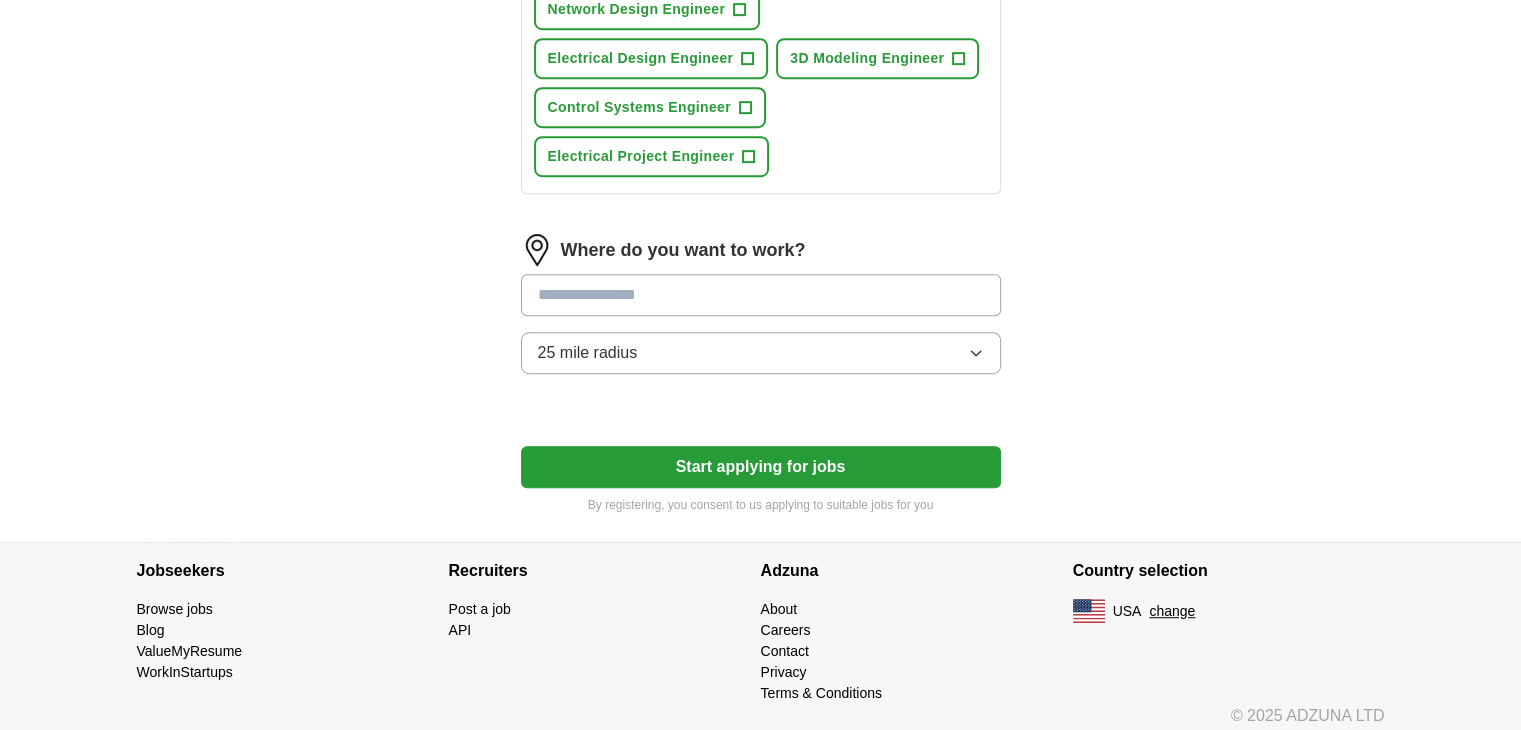 scroll, scrollTop: 1014, scrollLeft: 0, axis: vertical 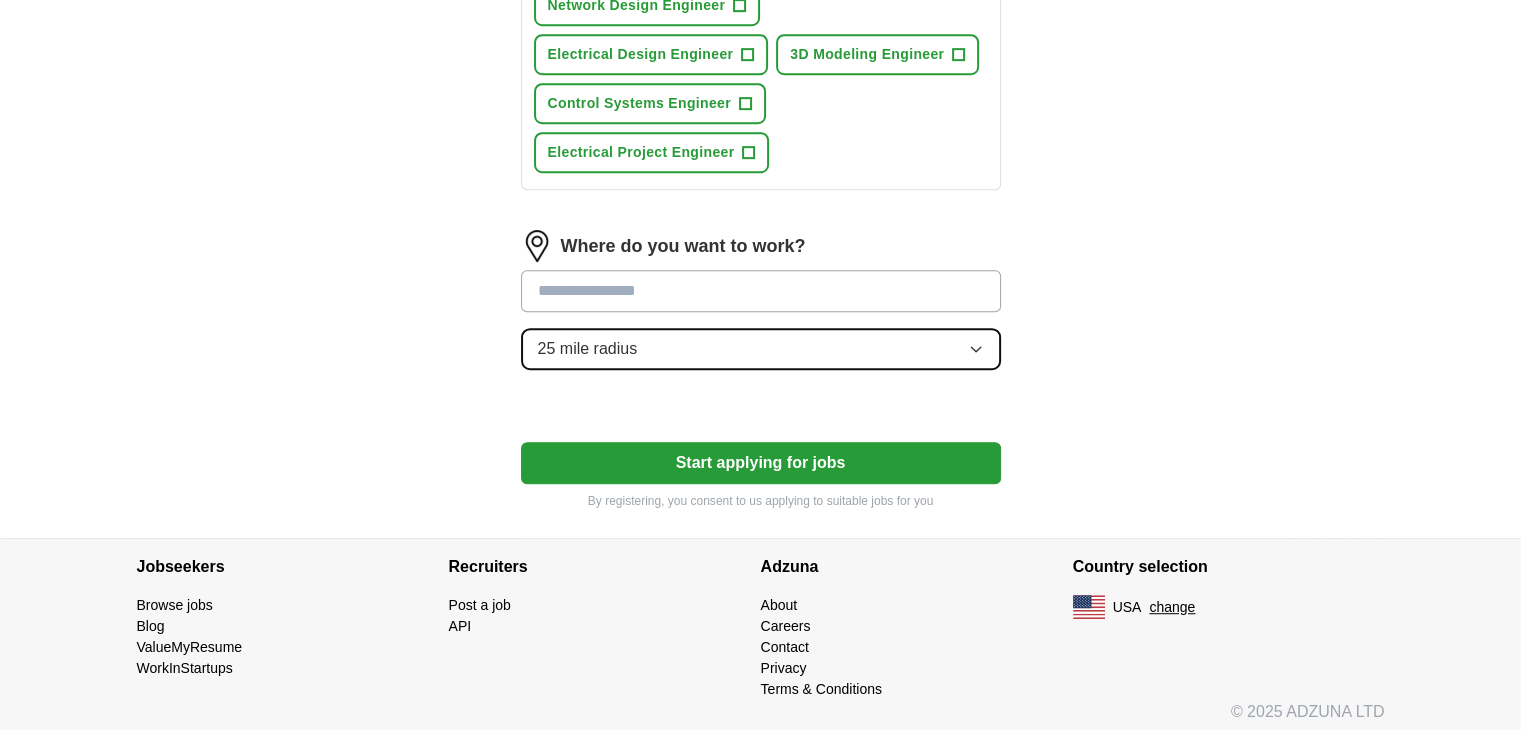 click on "25 mile radius" at bounding box center [761, 349] 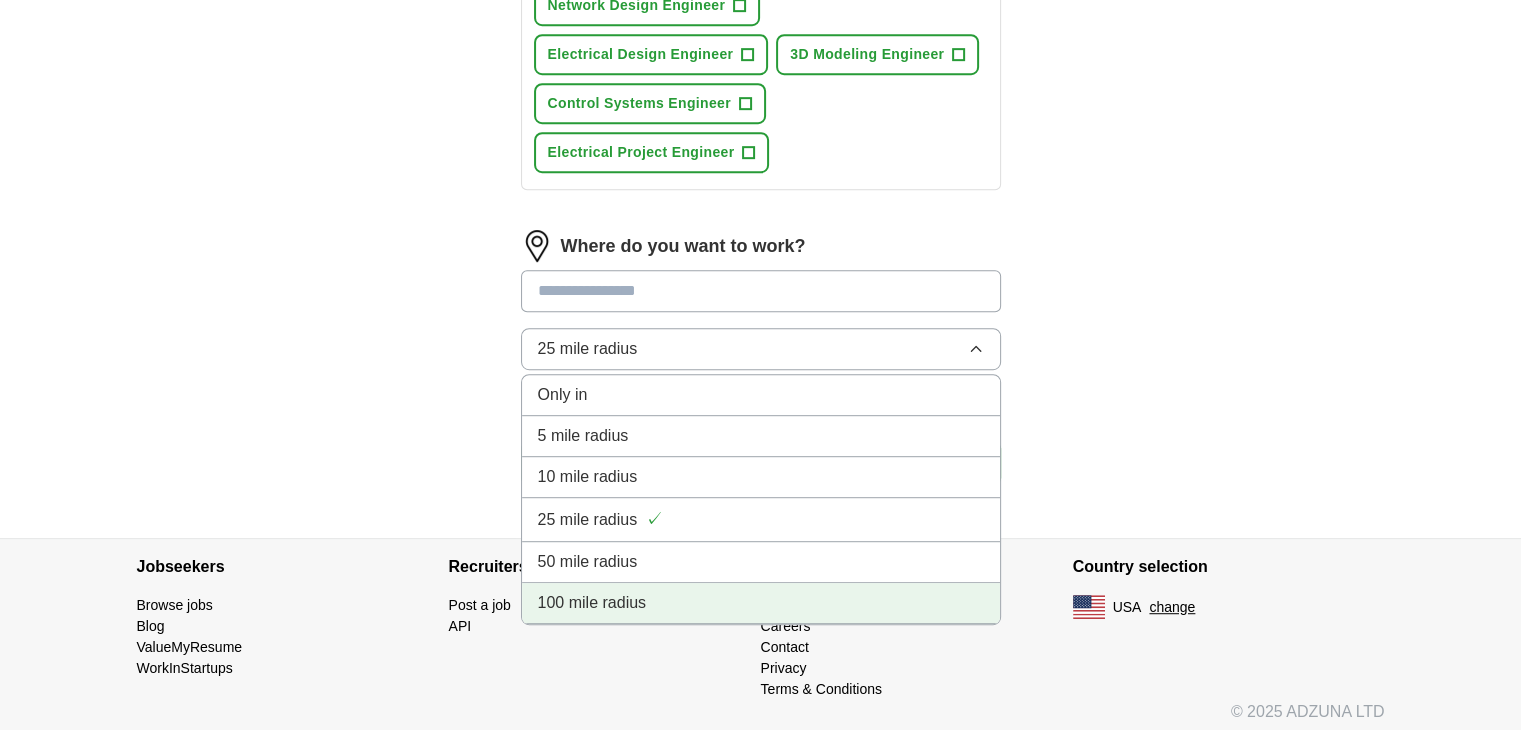 click on "100 mile radius" at bounding box center [761, 603] 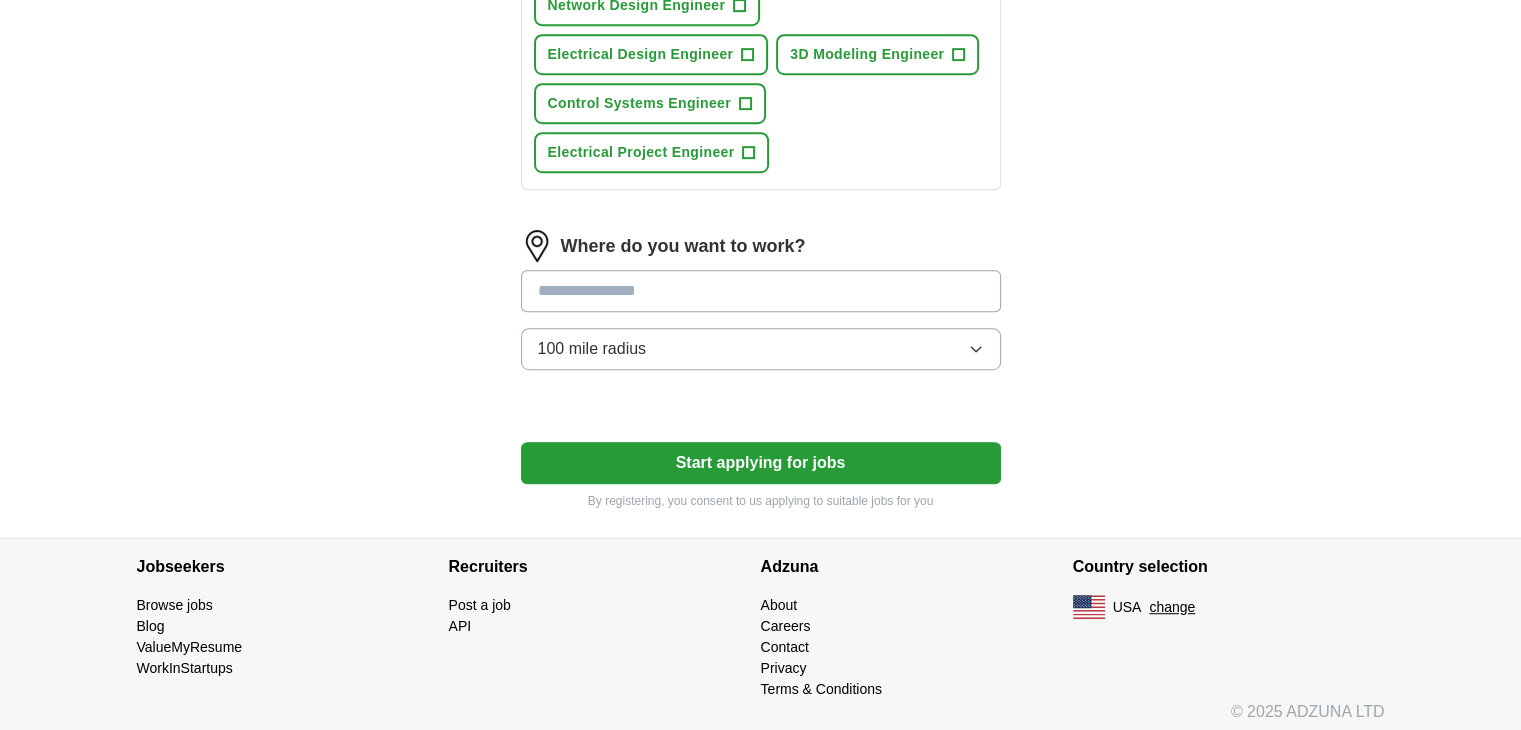 click at bounding box center [761, 291] 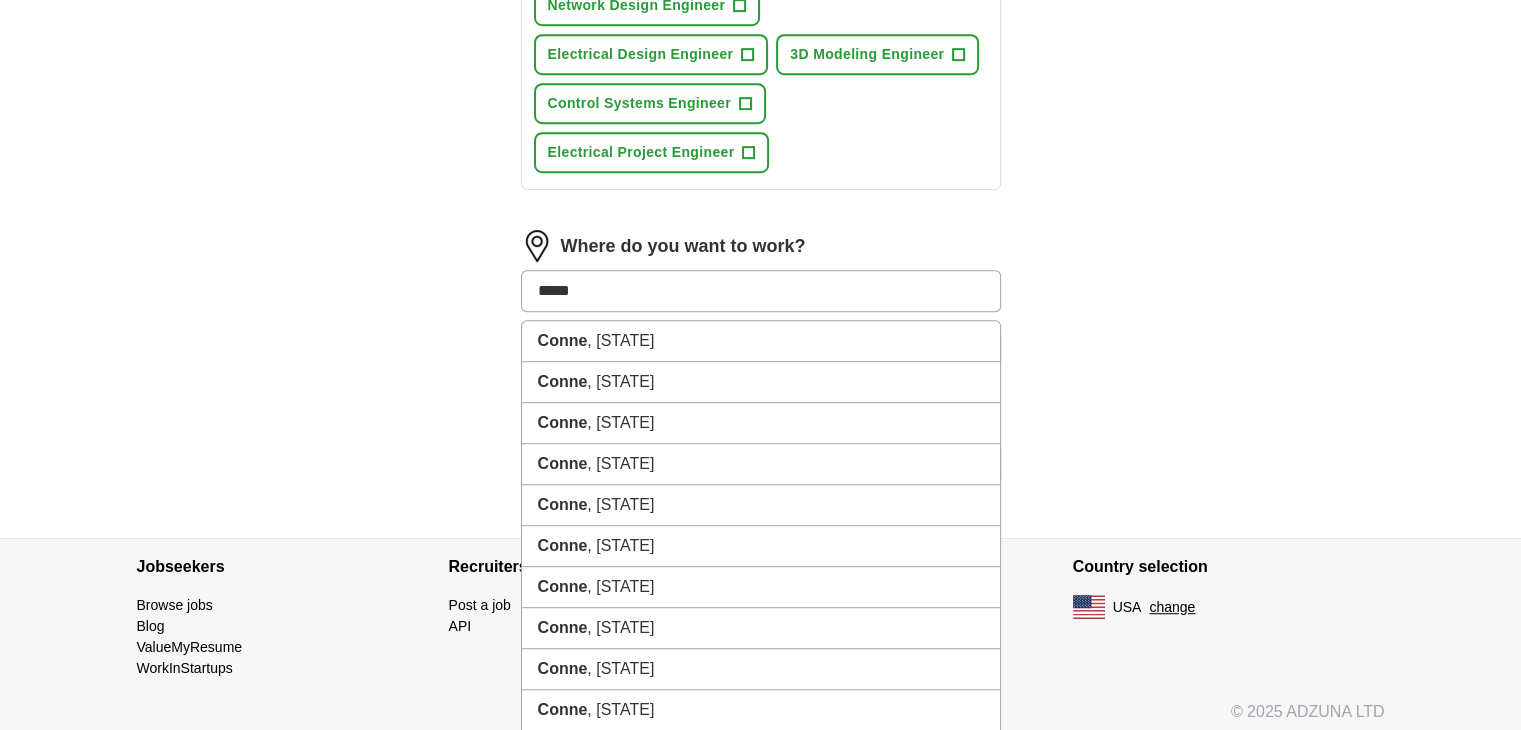 type on "******" 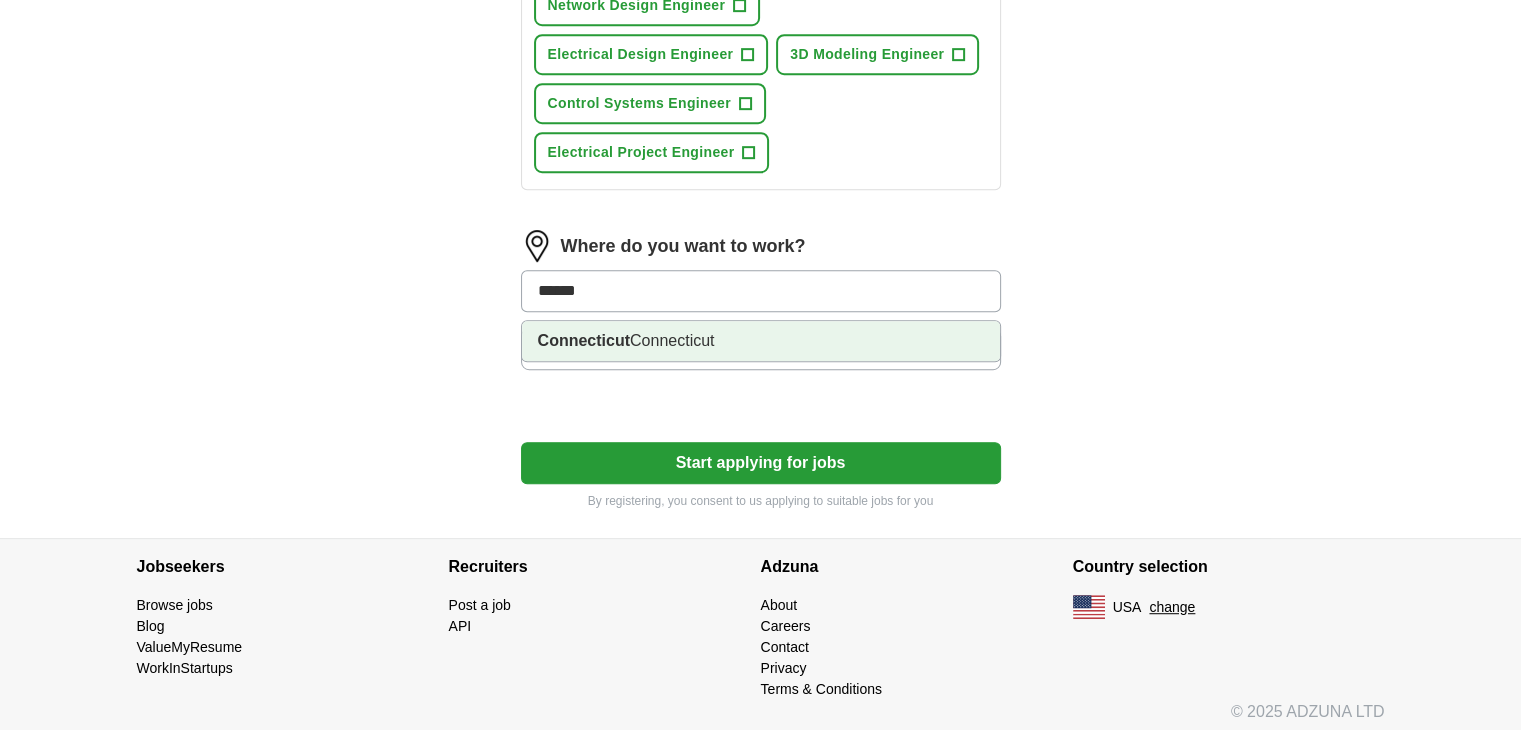 click on "Connecticut" at bounding box center (761, 341) 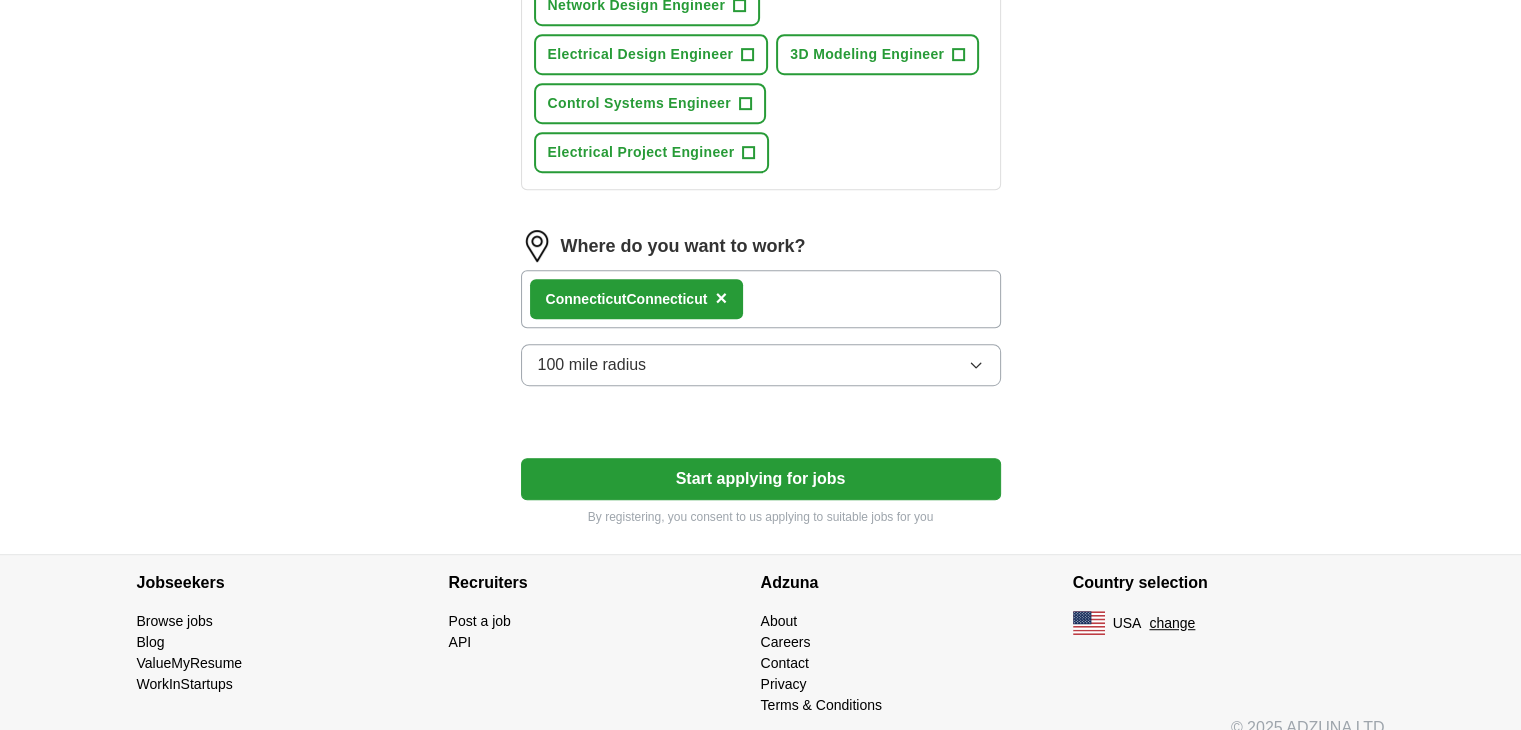 click on "Connecticut ×" at bounding box center (761, 299) 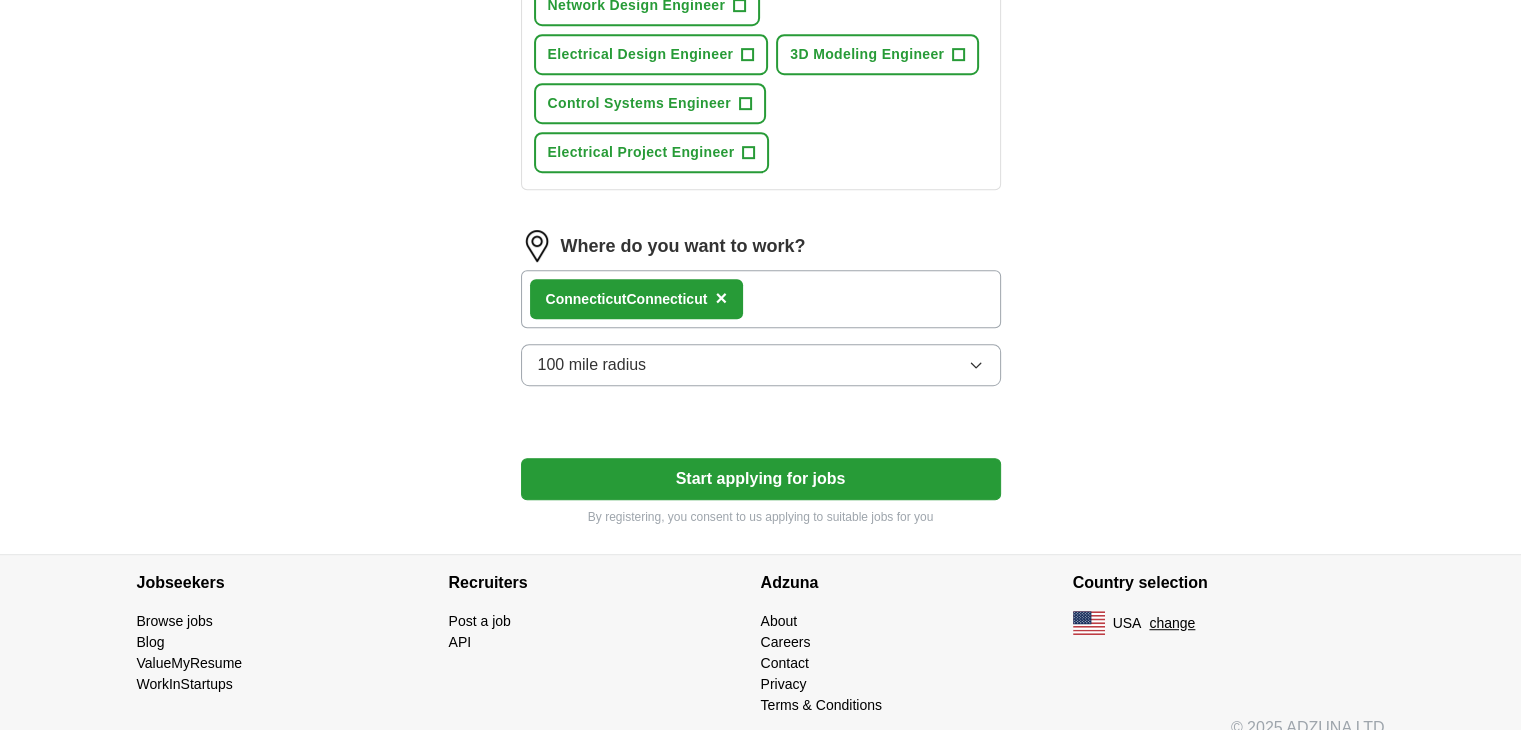 click on "Connecticut ×" at bounding box center [761, 299] 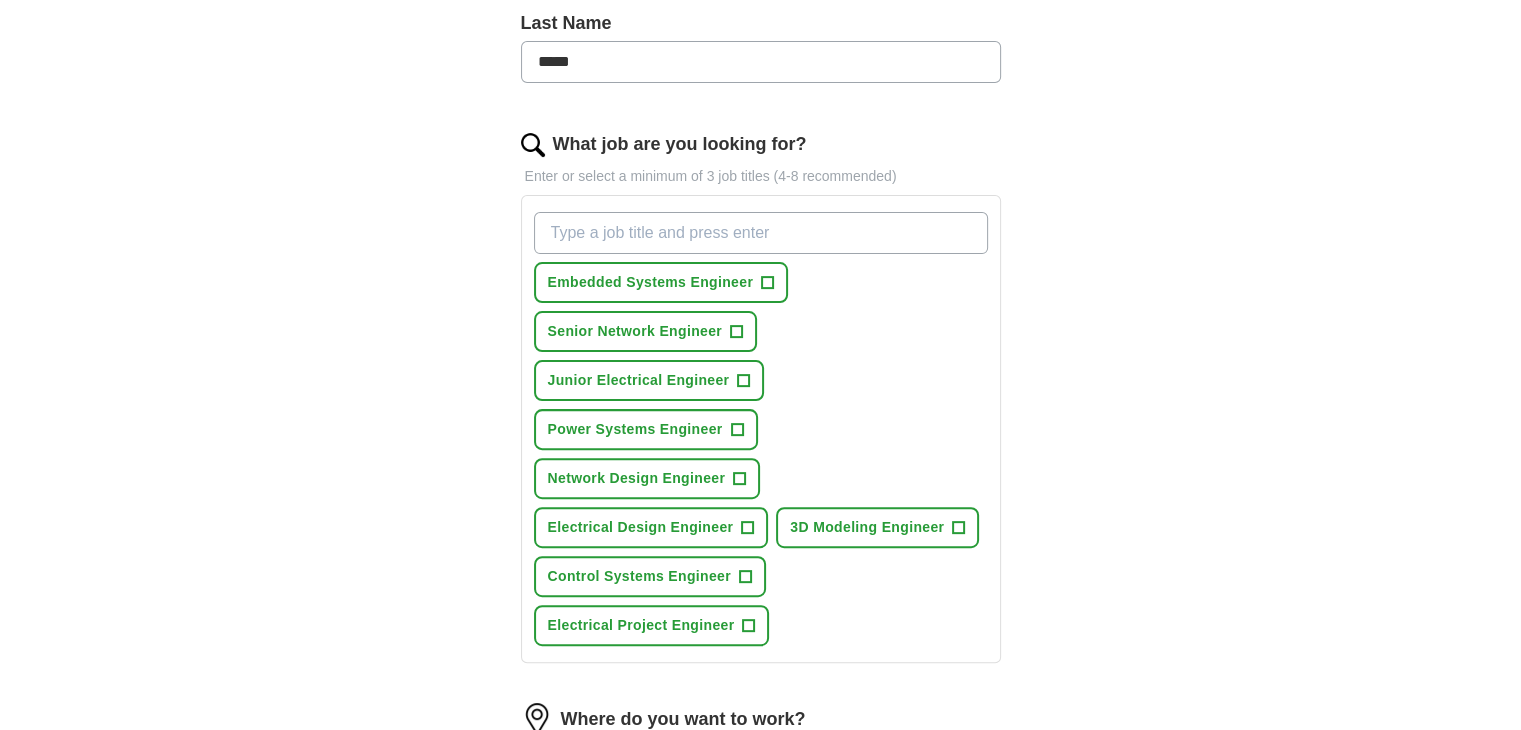 scroll, scrollTop: 549, scrollLeft: 0, axis: vertical 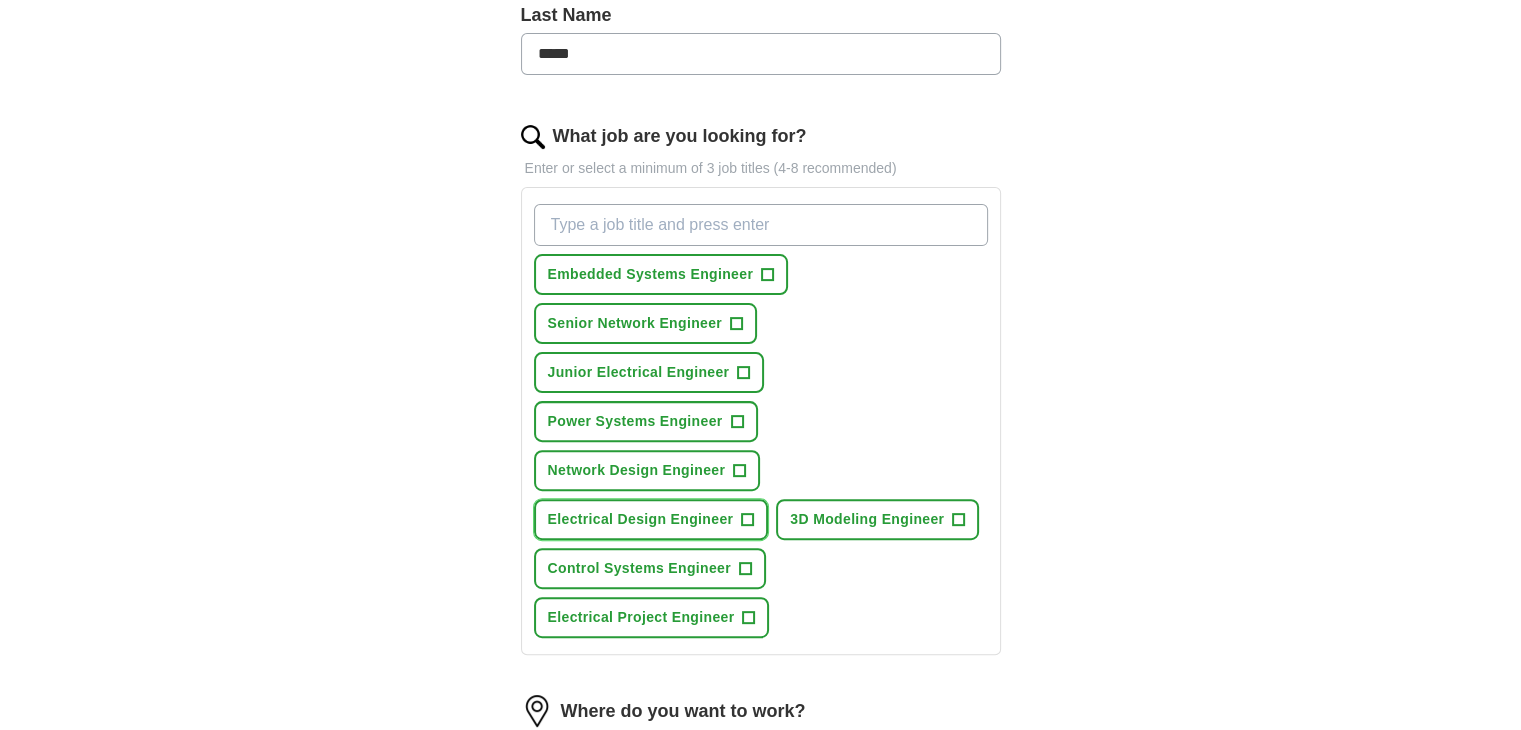 click on "Electrical Design Engineer +" at bounding box center (651, 519) 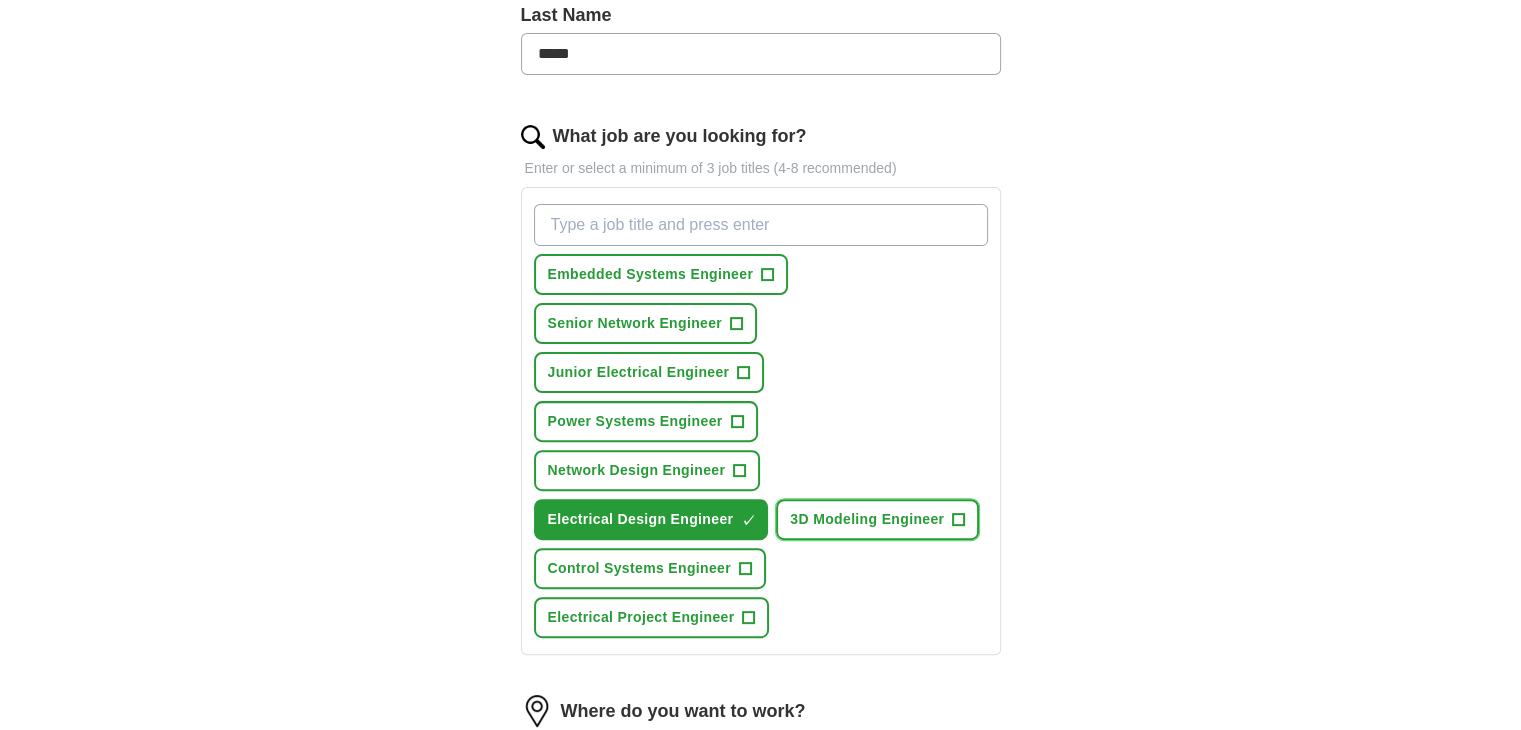 click on "3D Modeling Engineer" at bounding box center [867, 519] 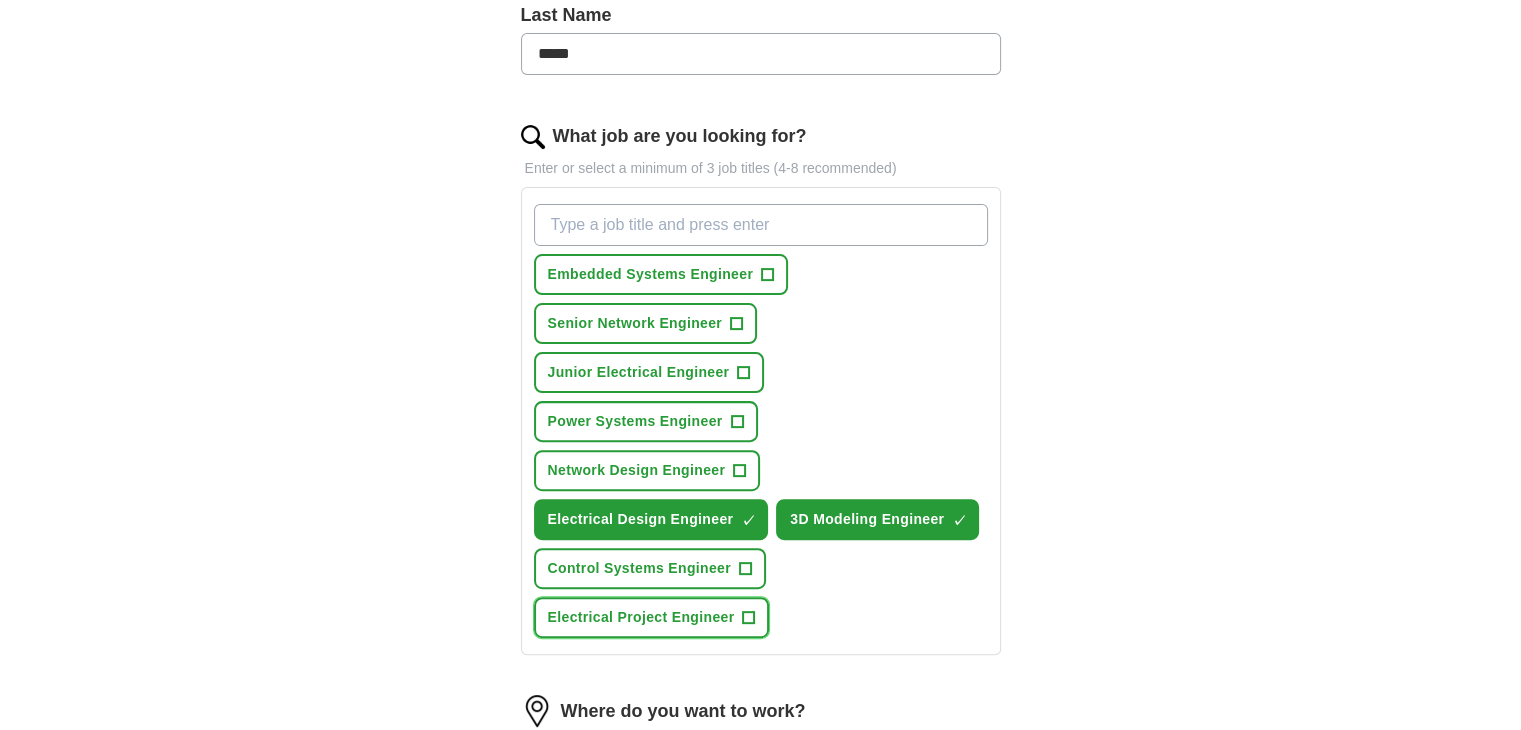 click on "Electrical Project Engineer" at bounding box center (641, 617) 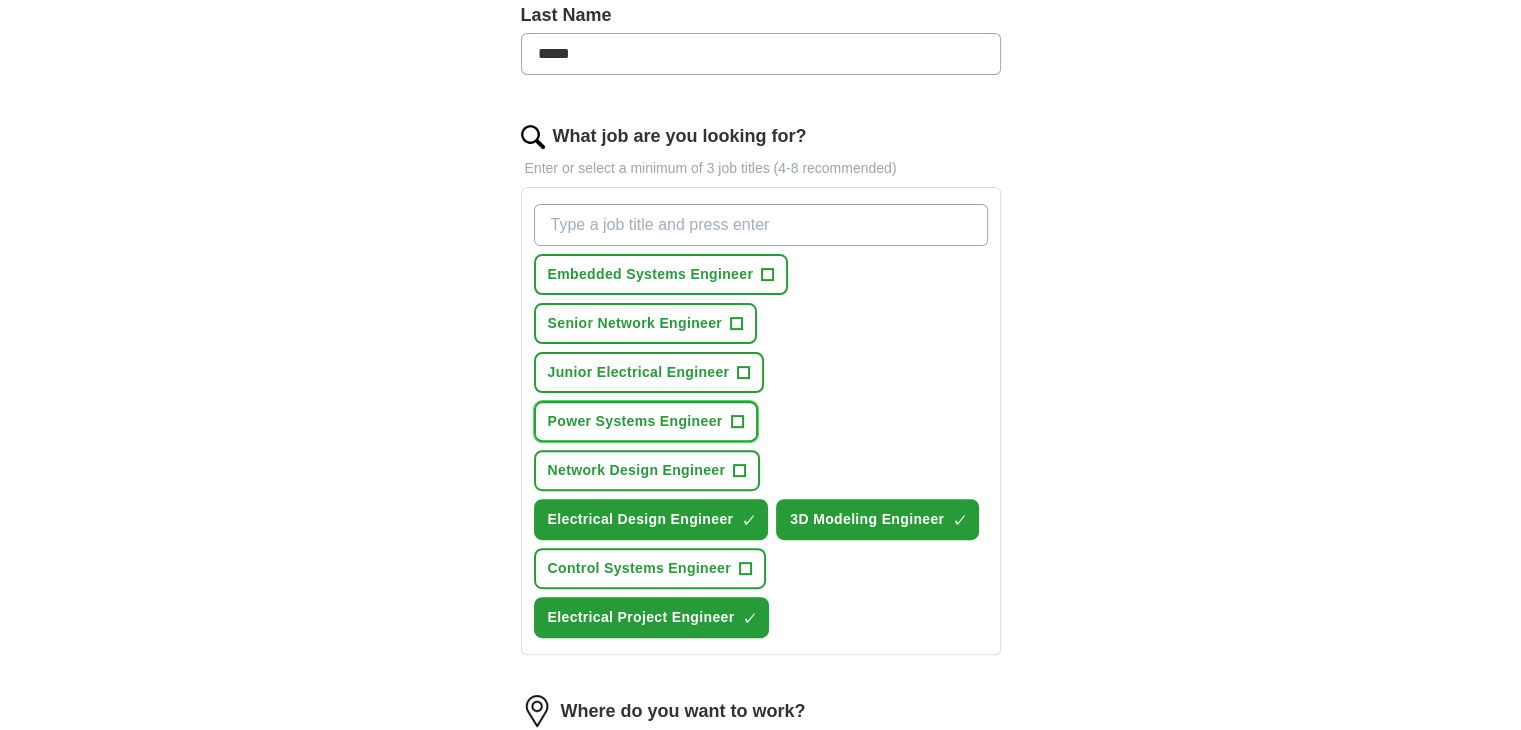 click on "+" at bounding box center (737, 422) 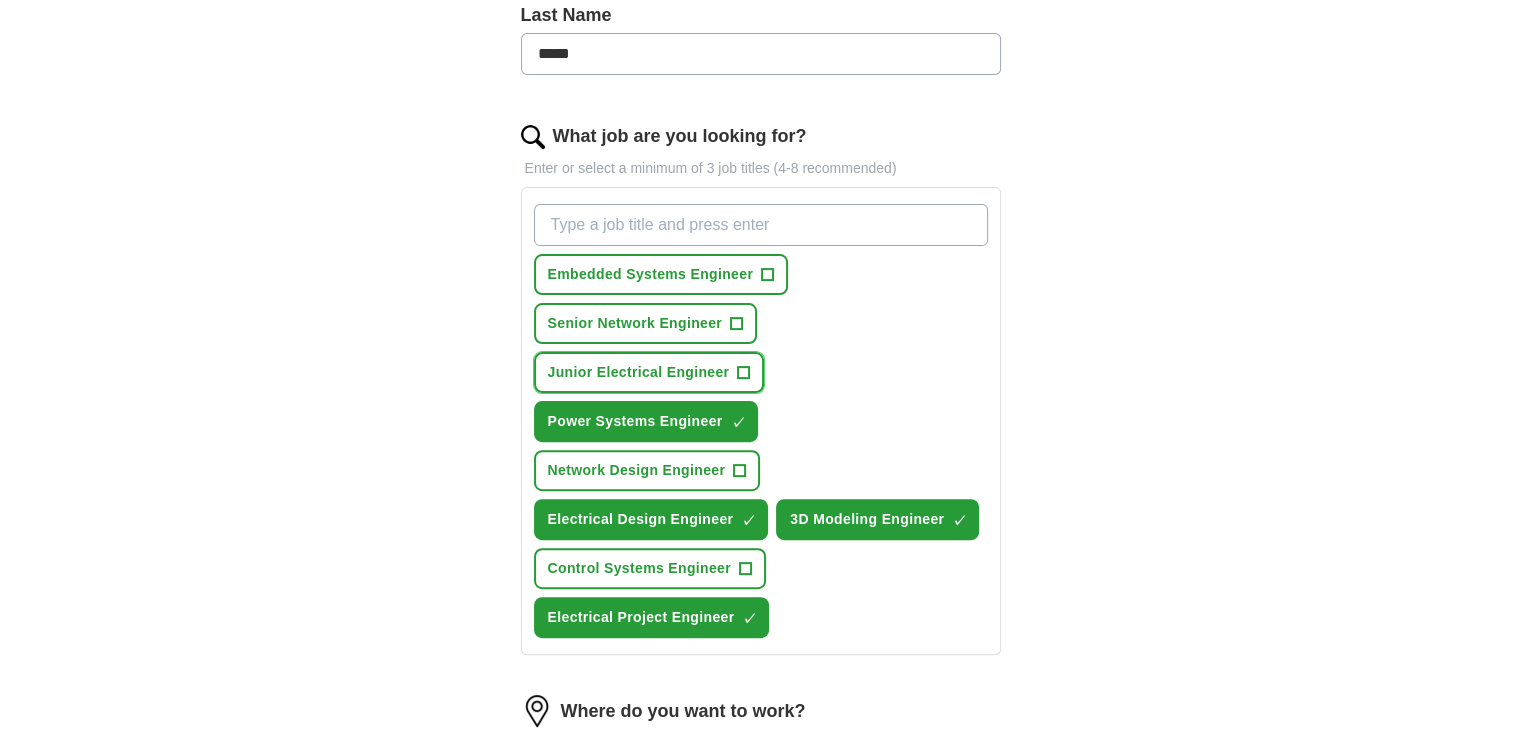 click on "Junior Electrical Engineer" at bounding box center (639, 372) 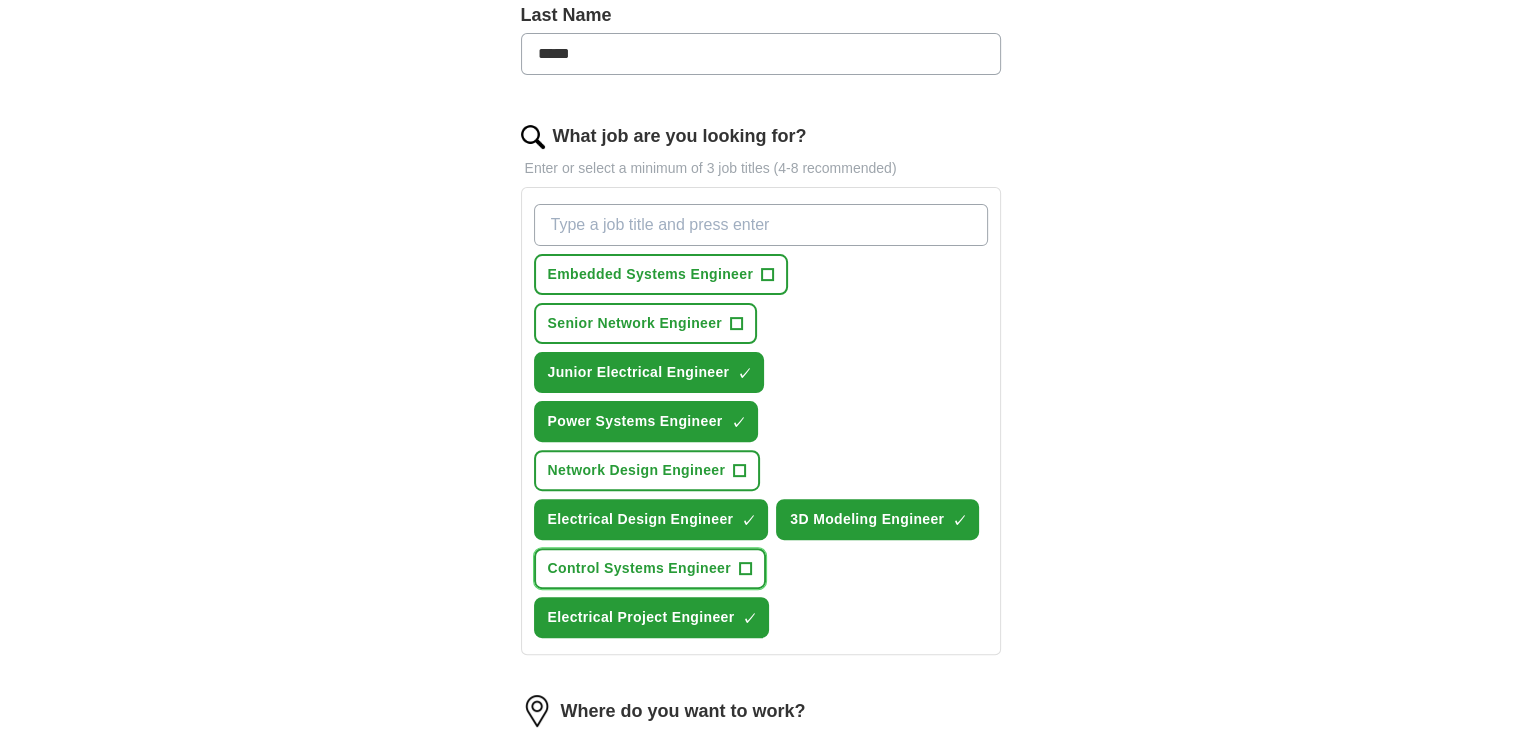 click on "Control Systems Engineer" at bounding box center (639, 568) 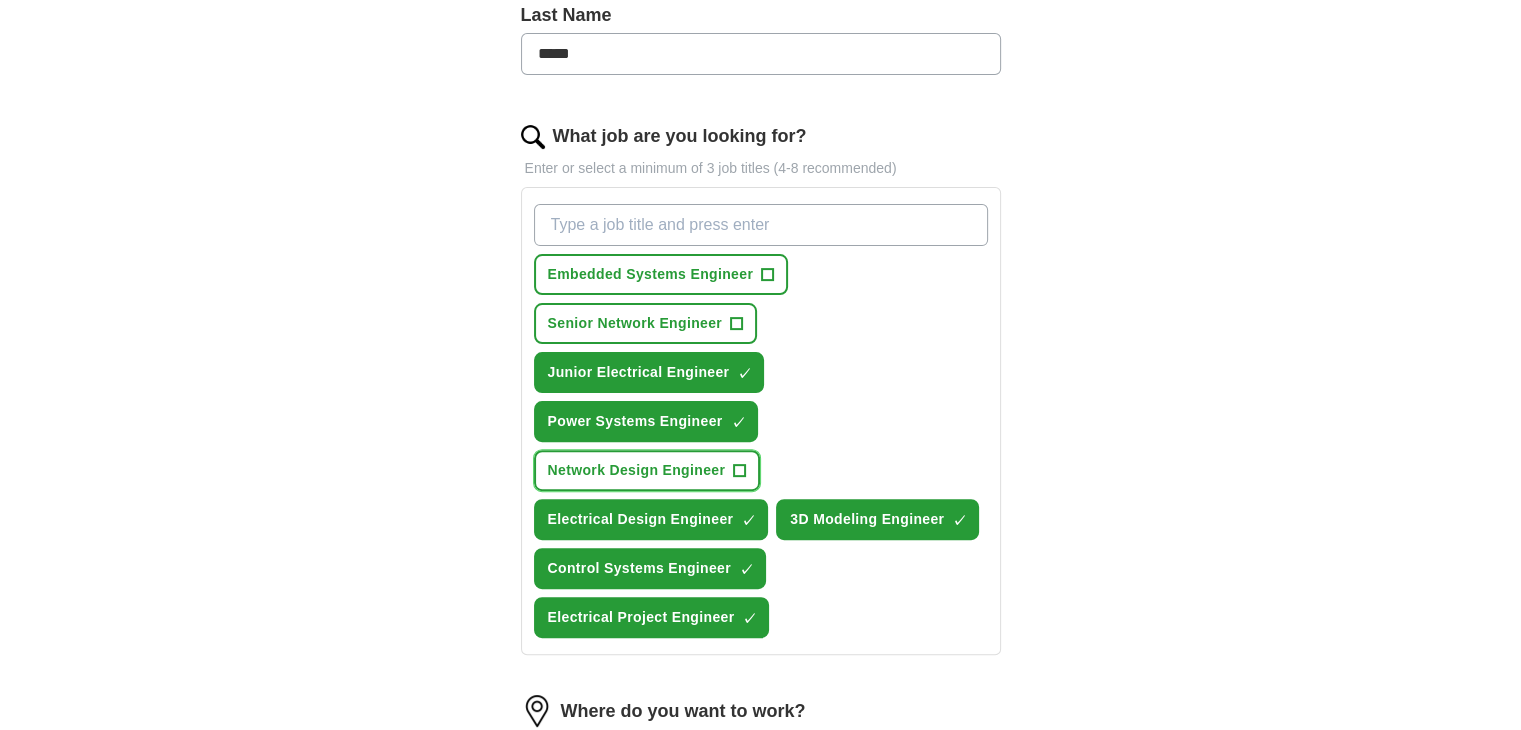 click on "Network Design Engineer +" at bounding box center (647, 470) 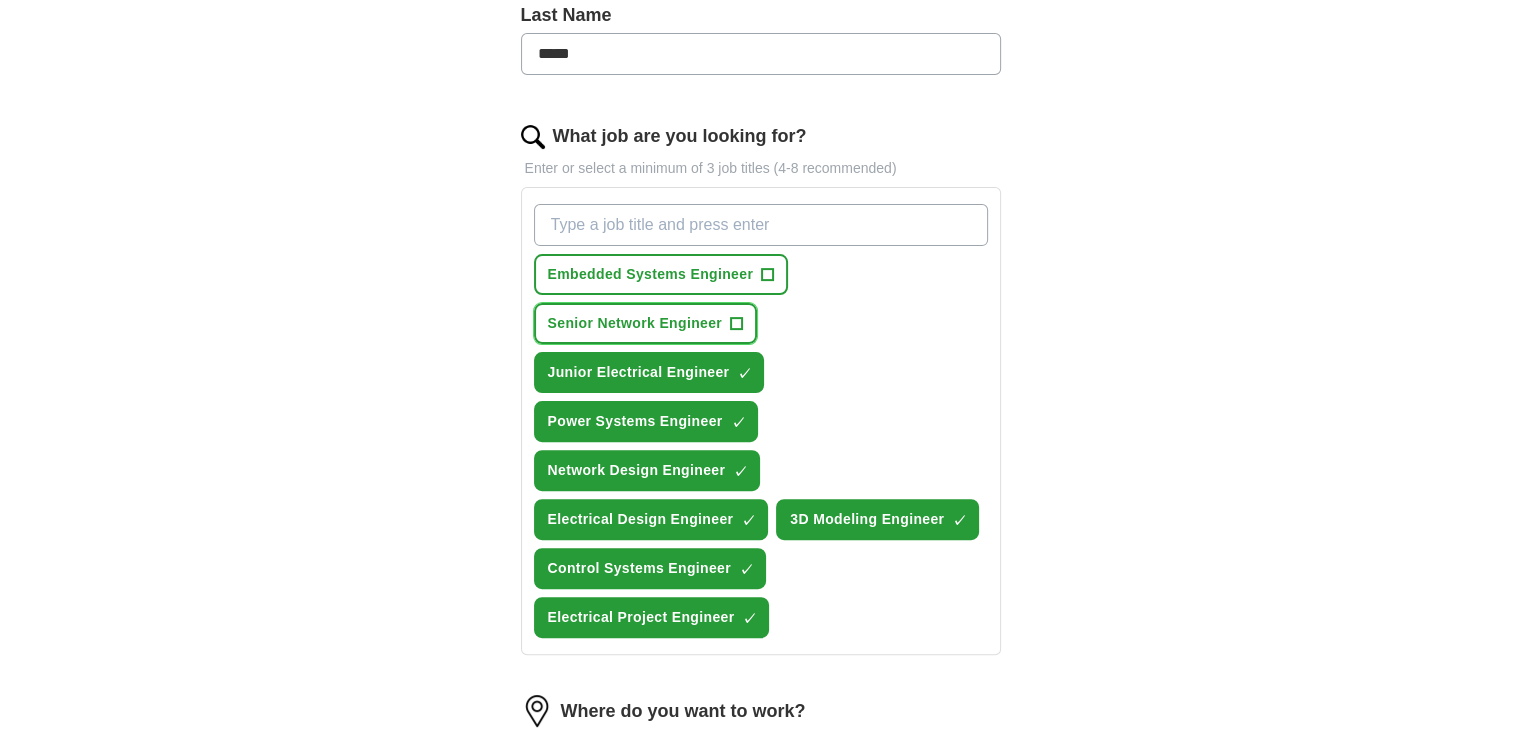 click on "Senior Network Engineer" at bounding box center (635, 323) 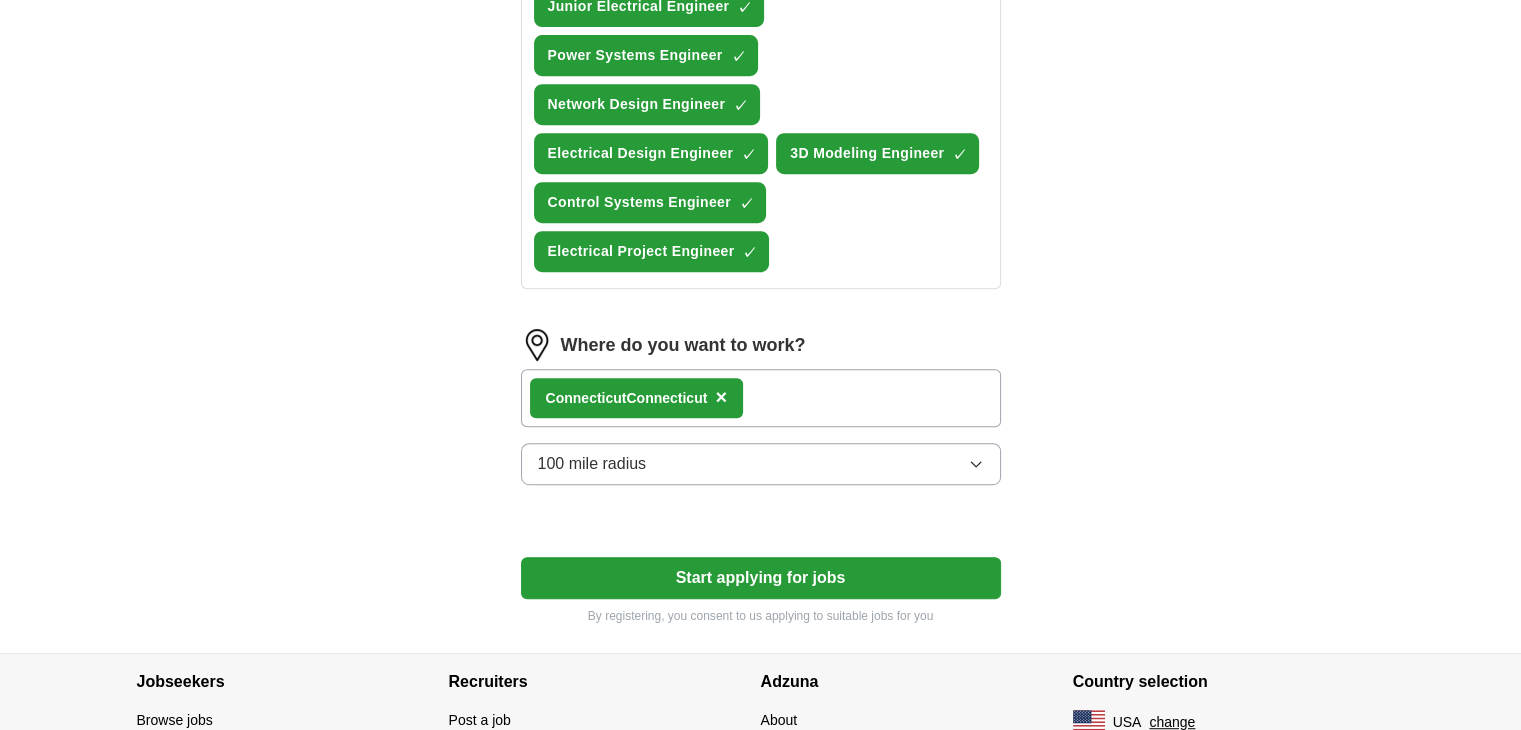 scroll, scrollTop: 1030, scrollLeft: 0, axis: vertical 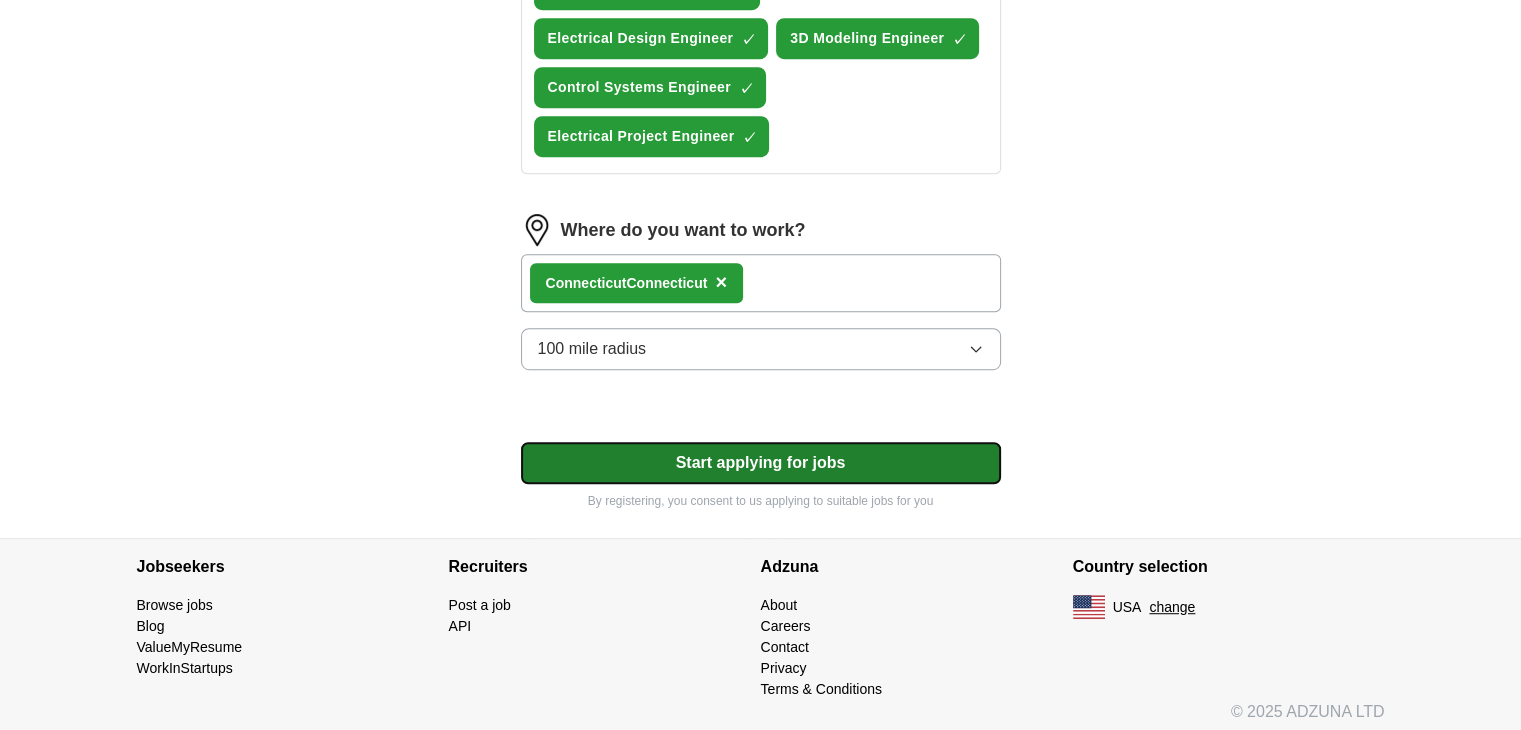 click on "Start applying for jobs" at bounding box center [761, 463] 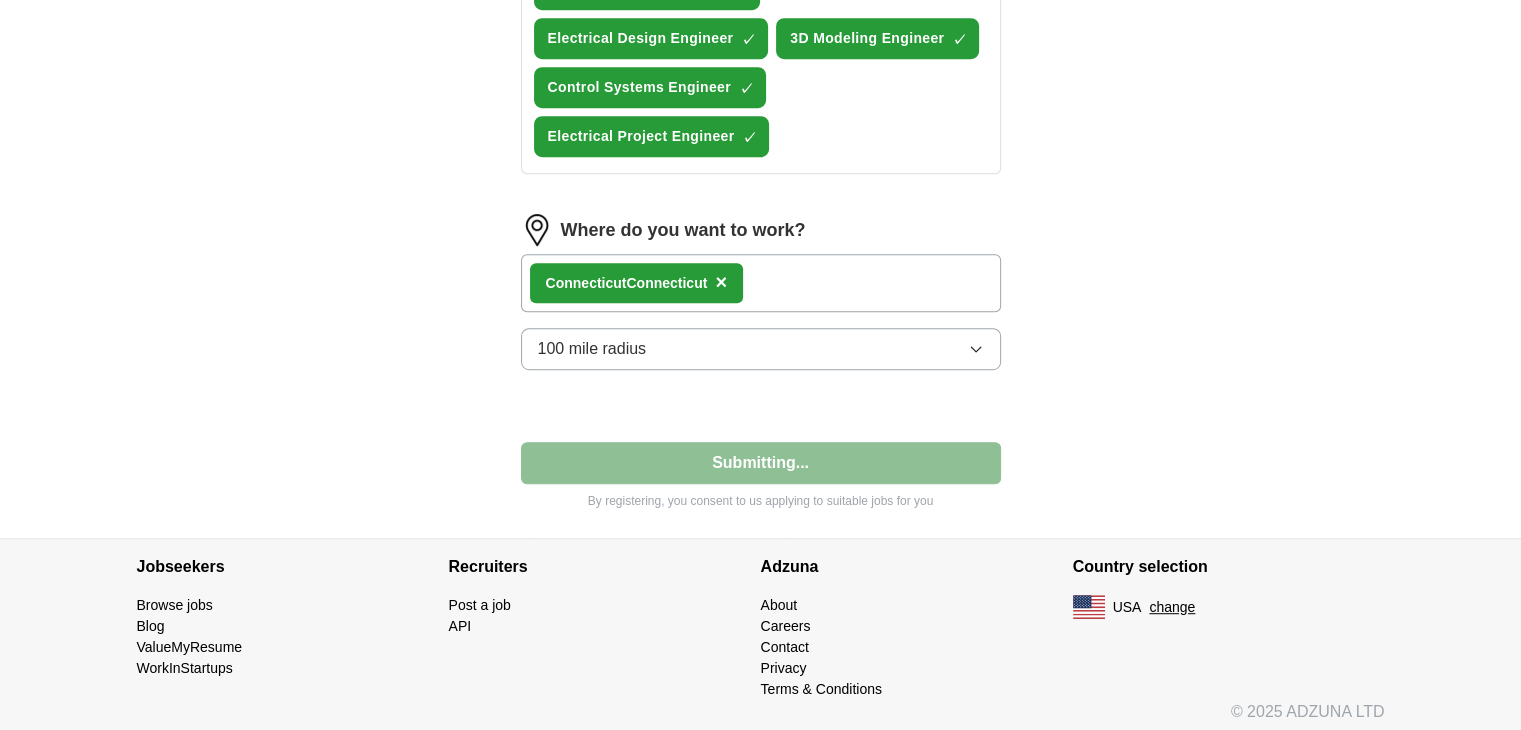 select on "**" 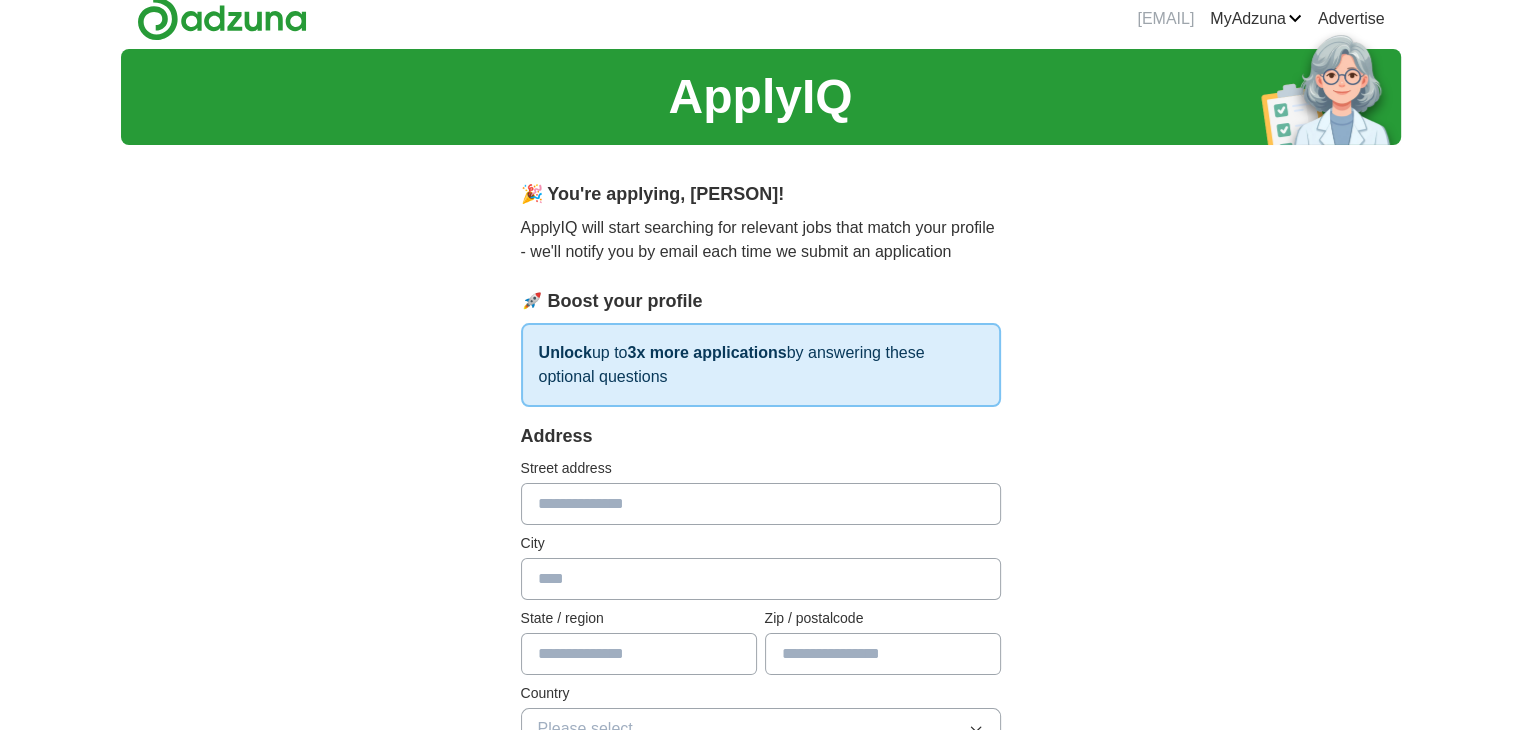 scroll, scrollTop: 0, scrollLeft: 0, axis: both 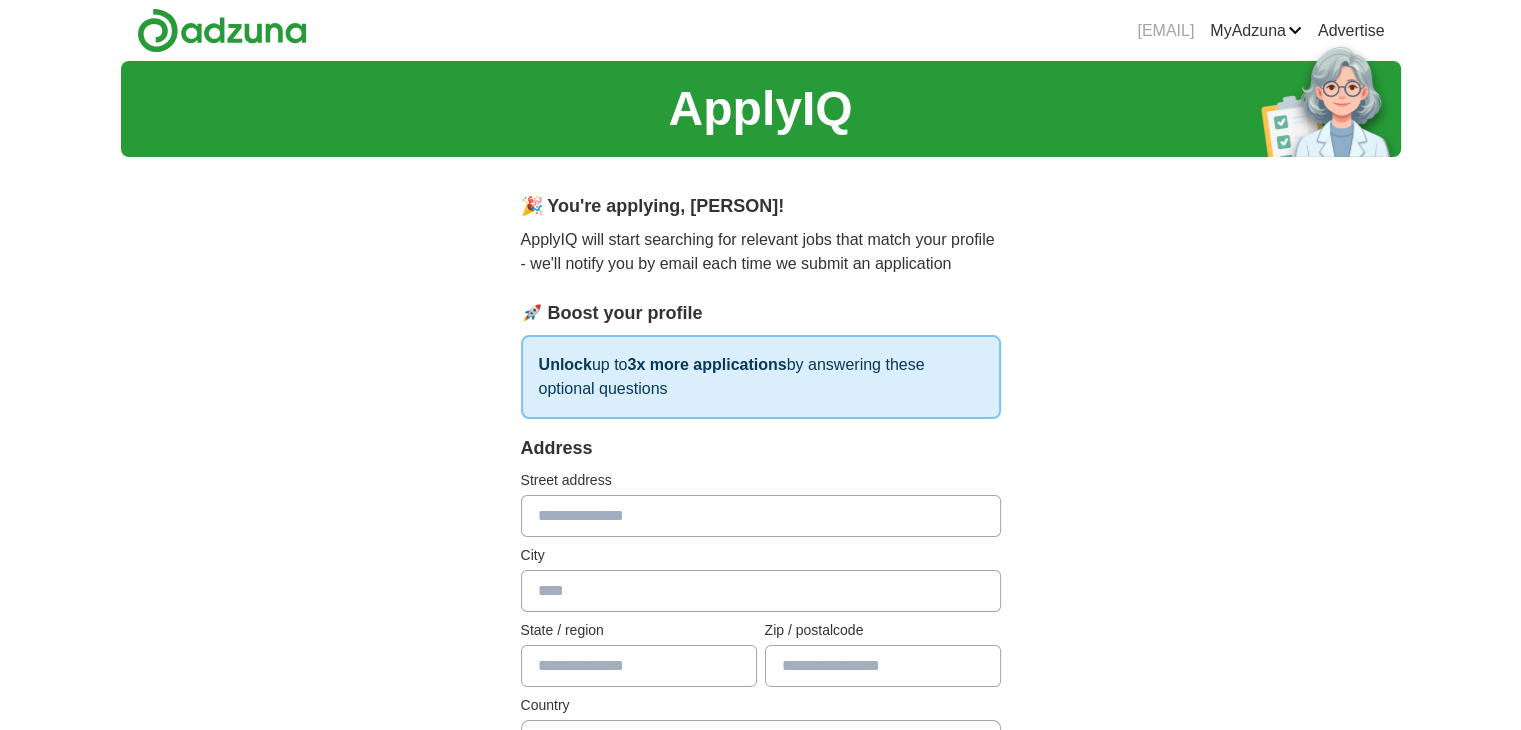 click at bounding box center (761, 516) 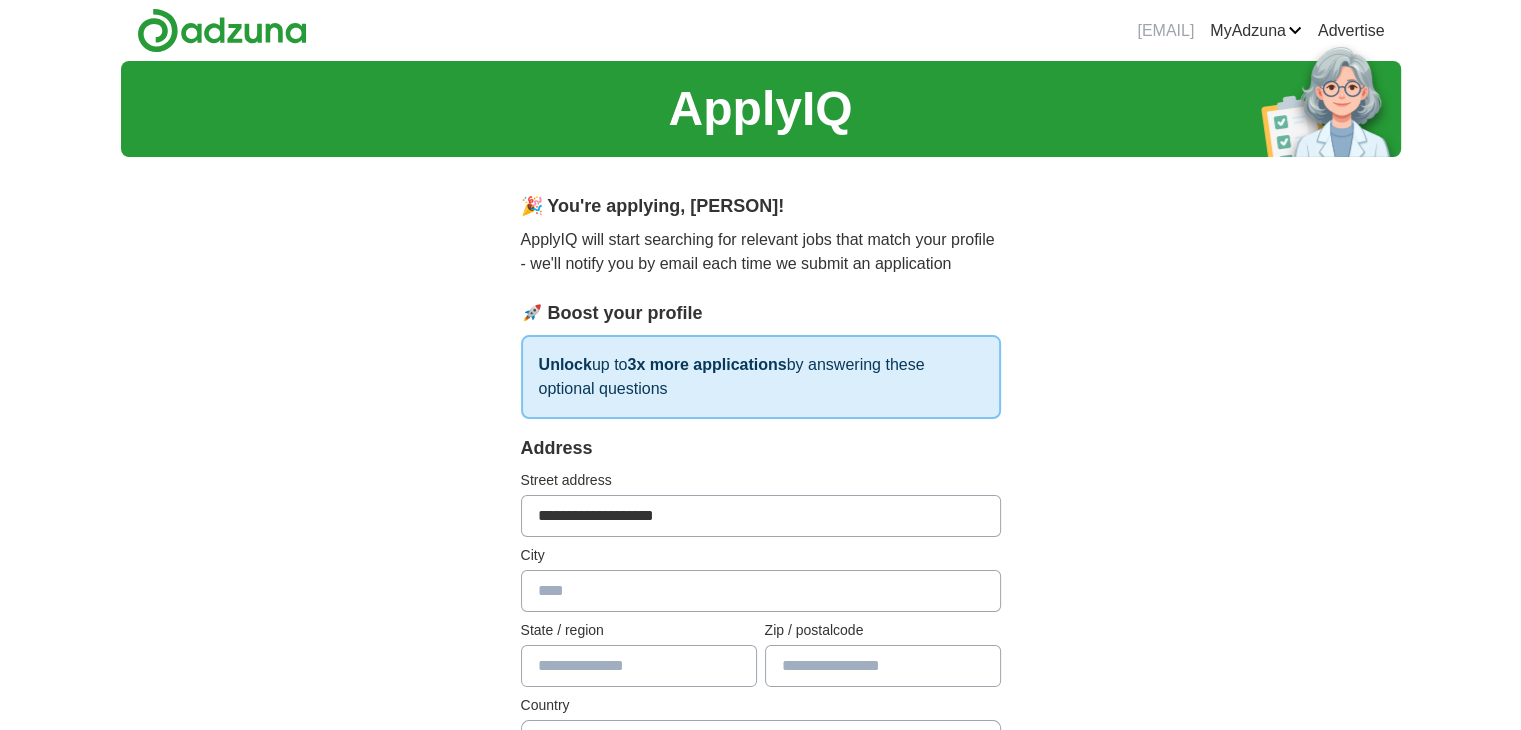 type on "*********" 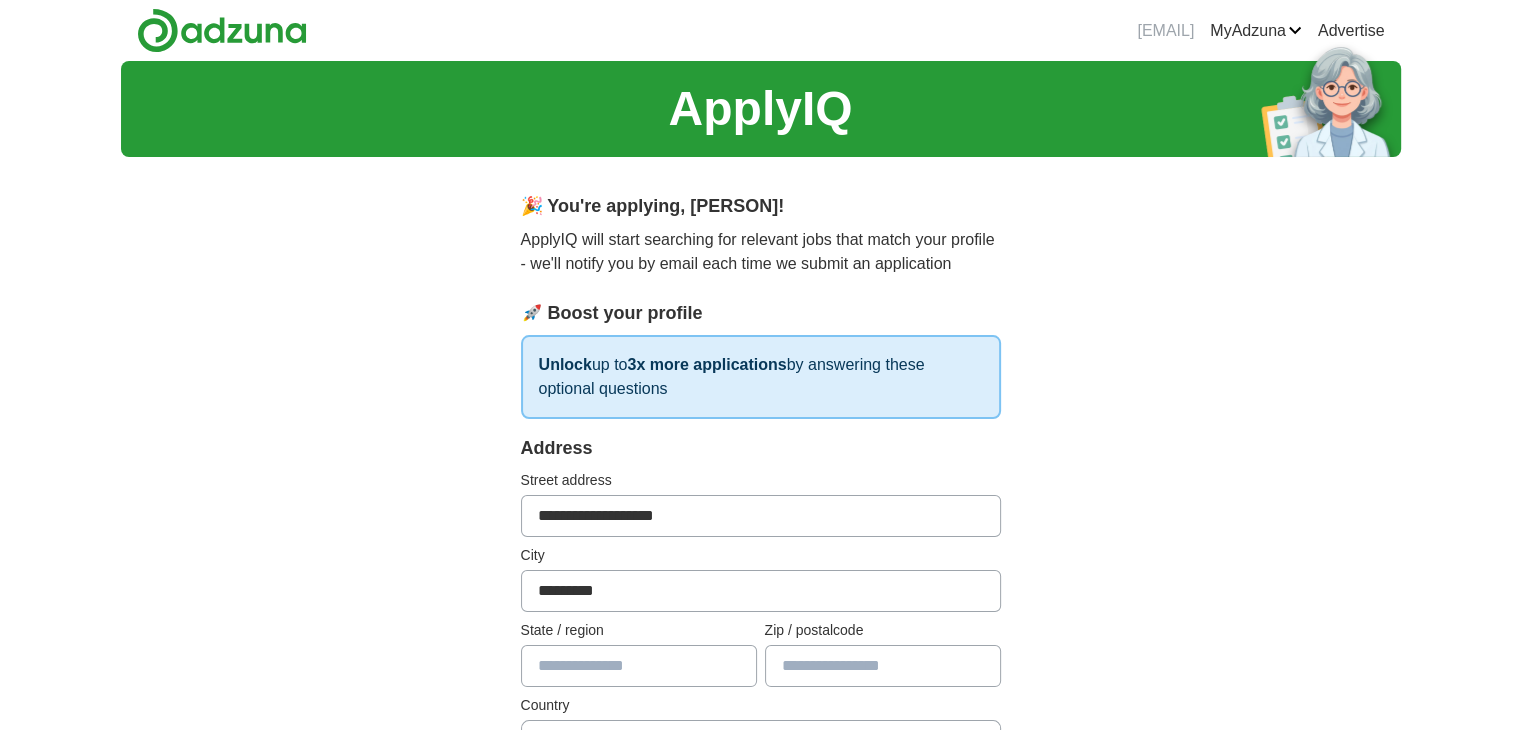 type on "**" 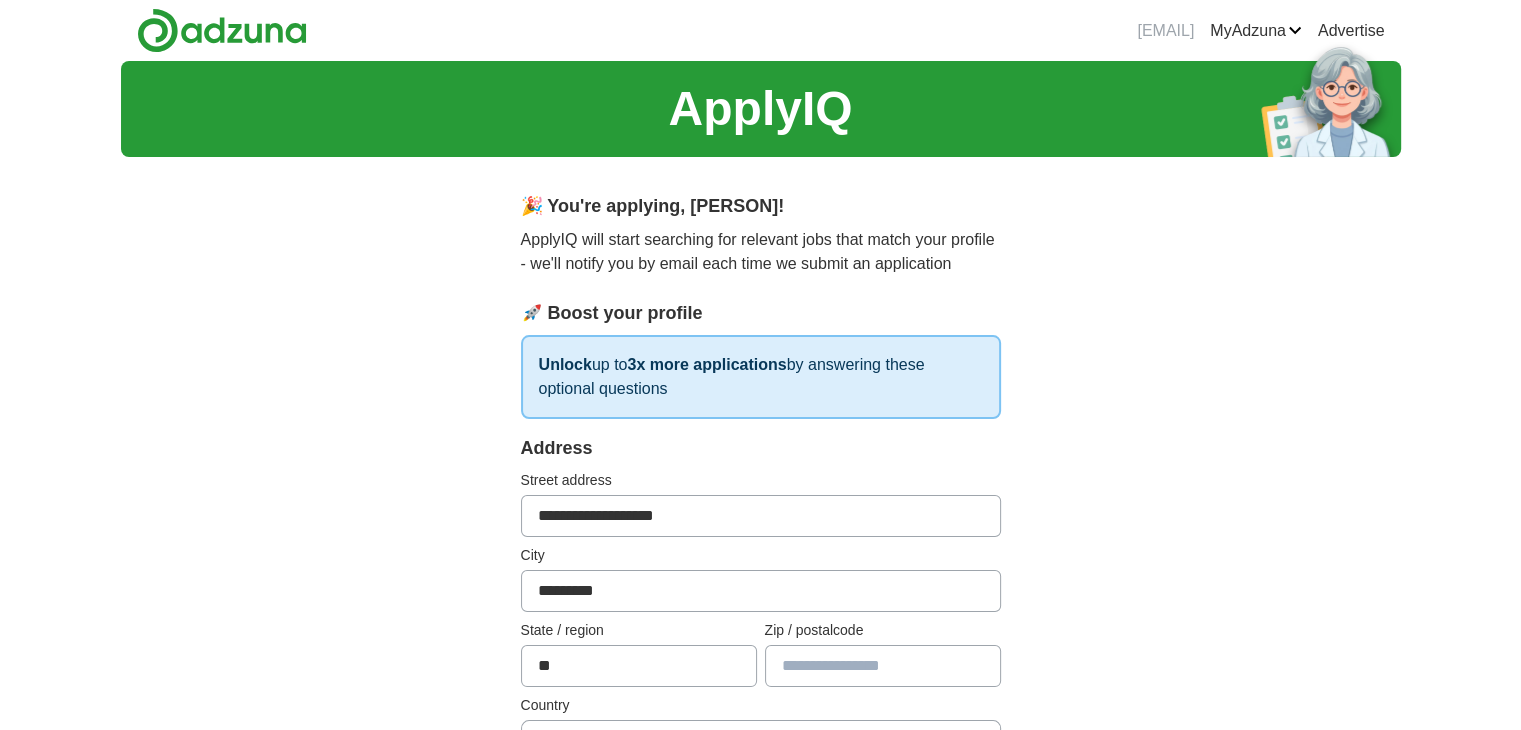 type on "*****" 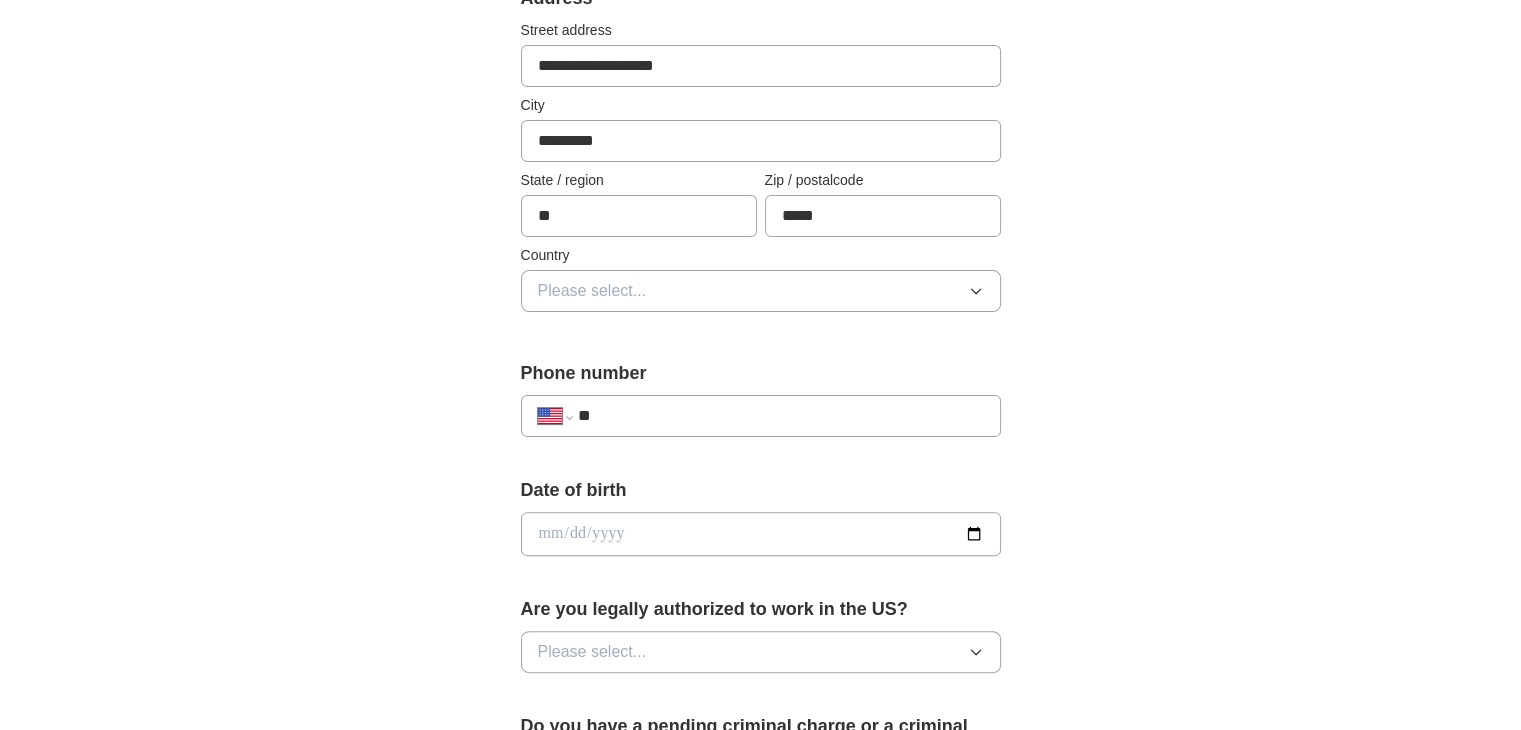 scroll, scrollTop: 466, scrollLeft: 0, axis: vertical 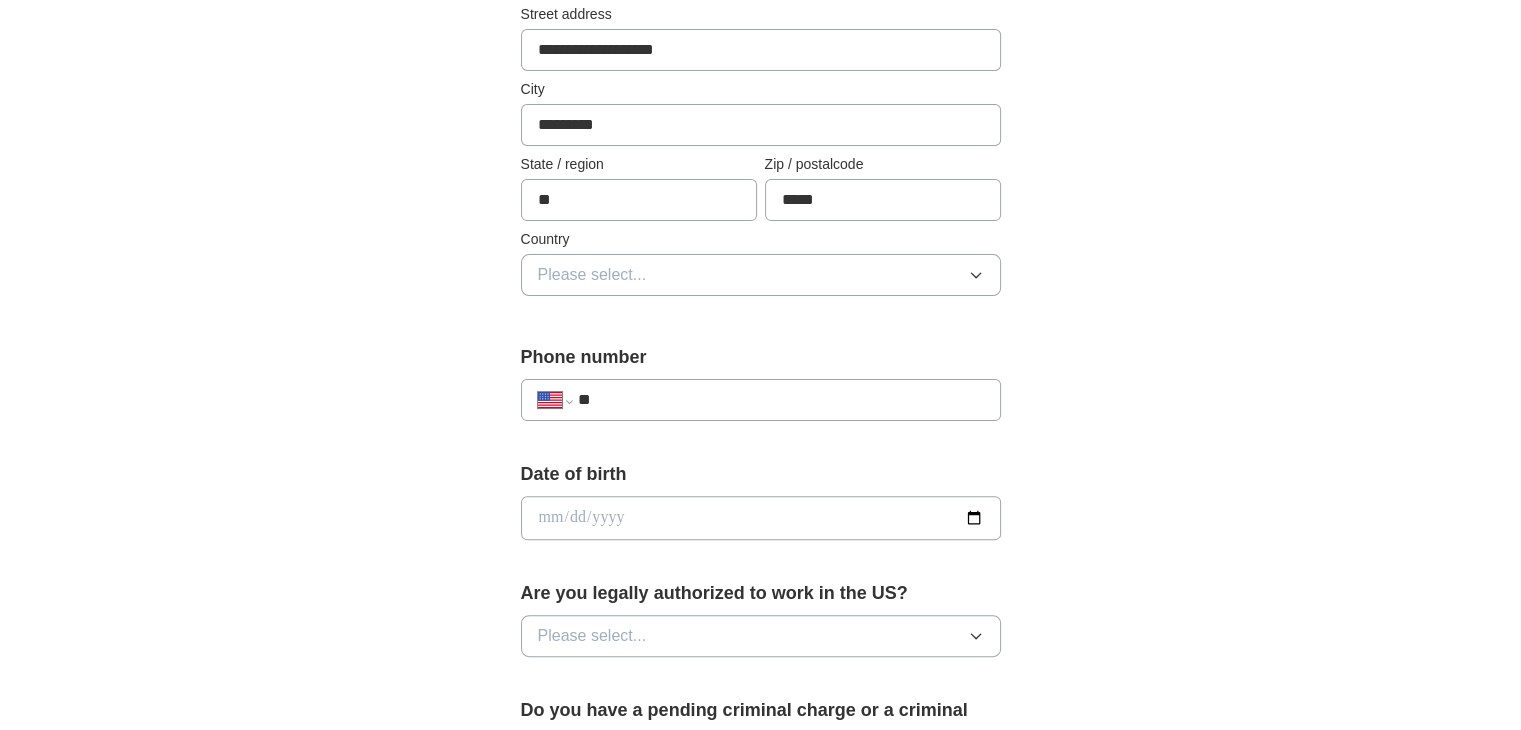 click at bounding box center (761, 518) 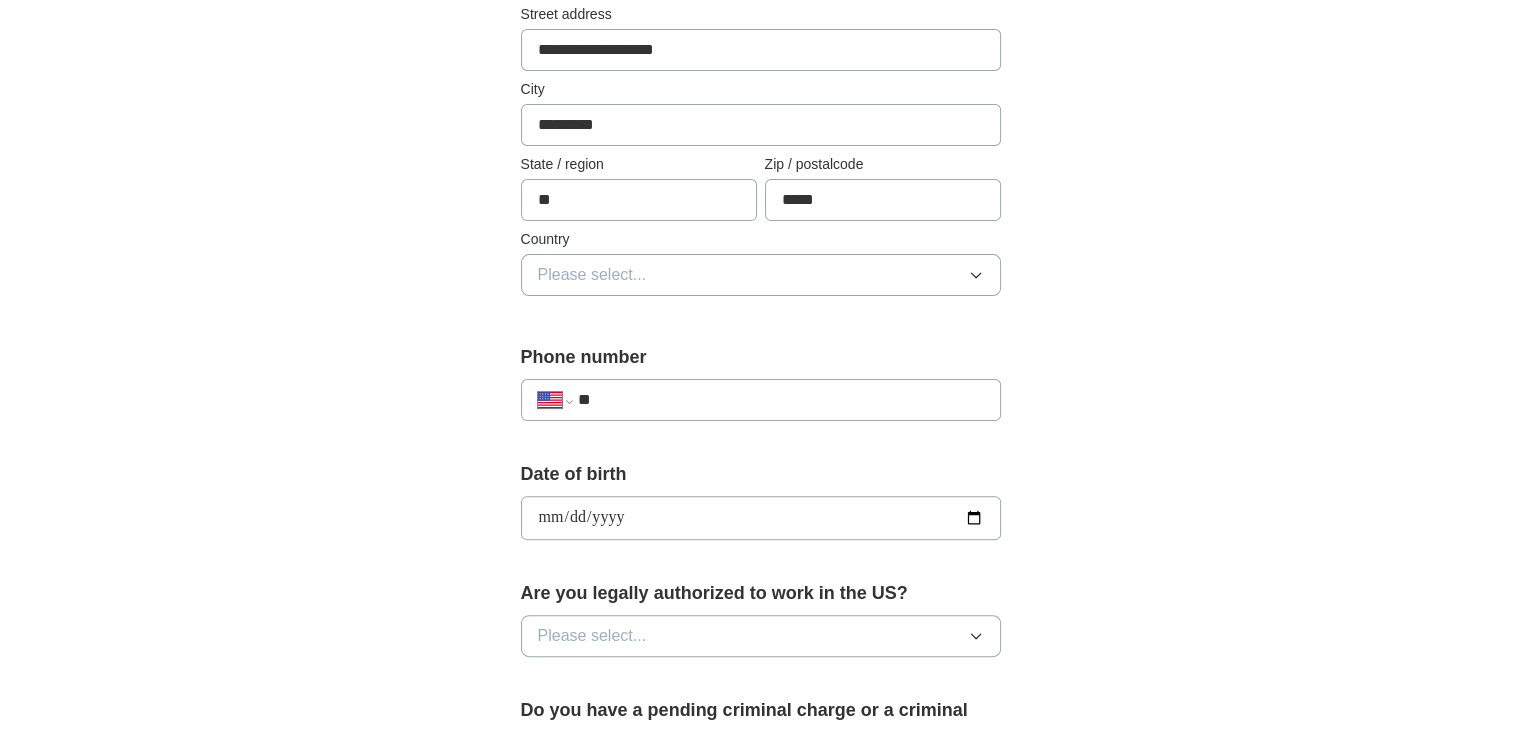 type on "**********" 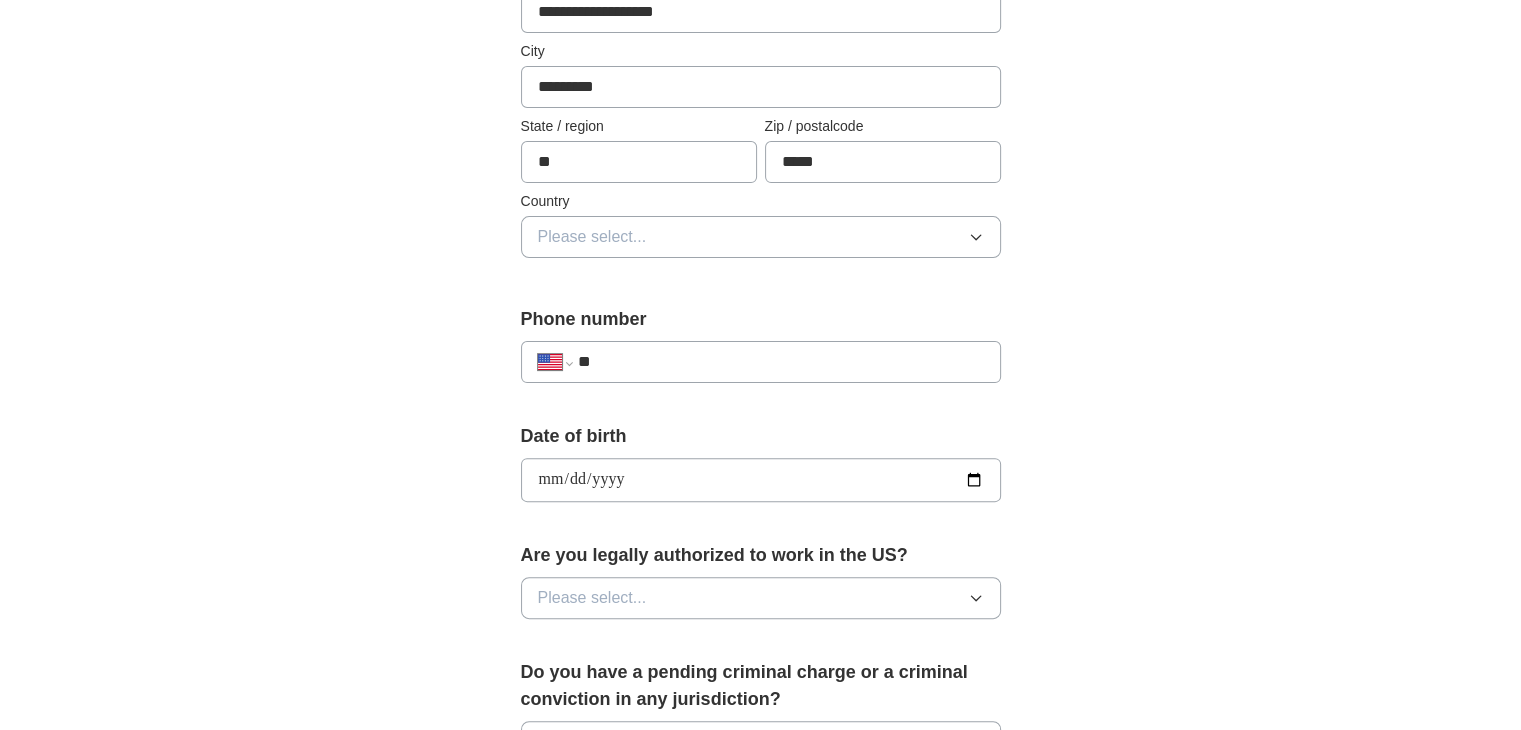 scroll, scrollTop: 504, scrollLeft: 0, axis: vertical 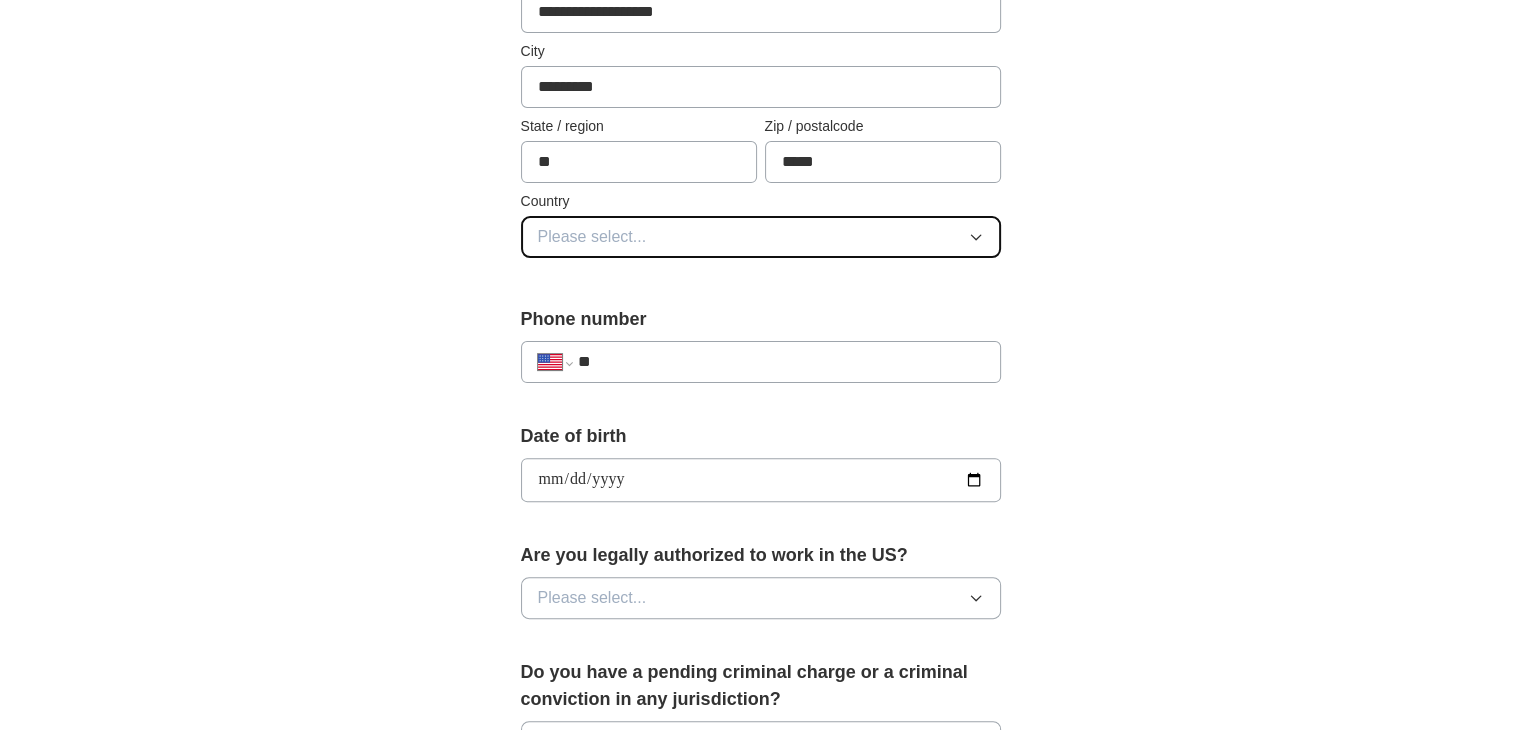 click on "Please select..." at bounding box center (761, 237) 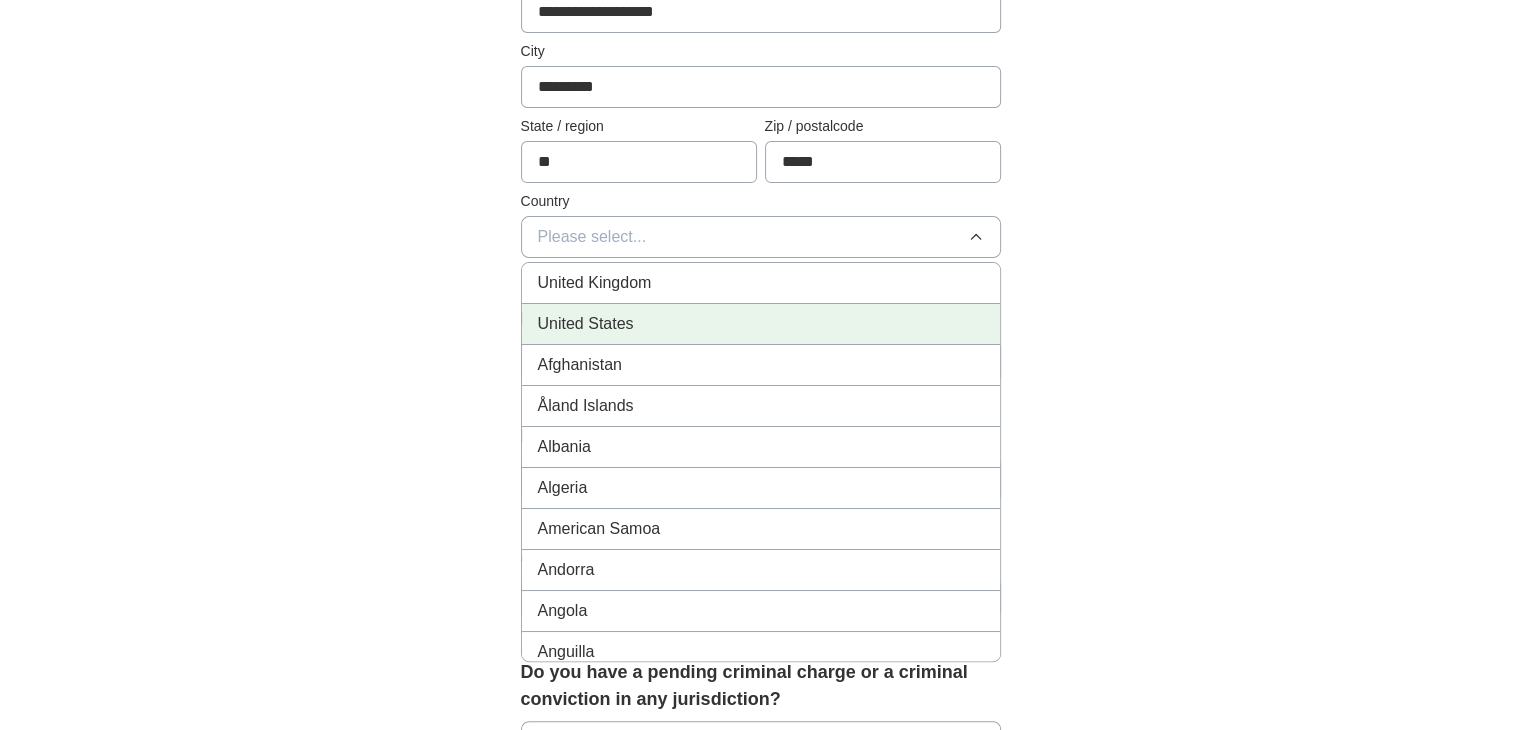 click on "United States" at bounding box center (761, 324) 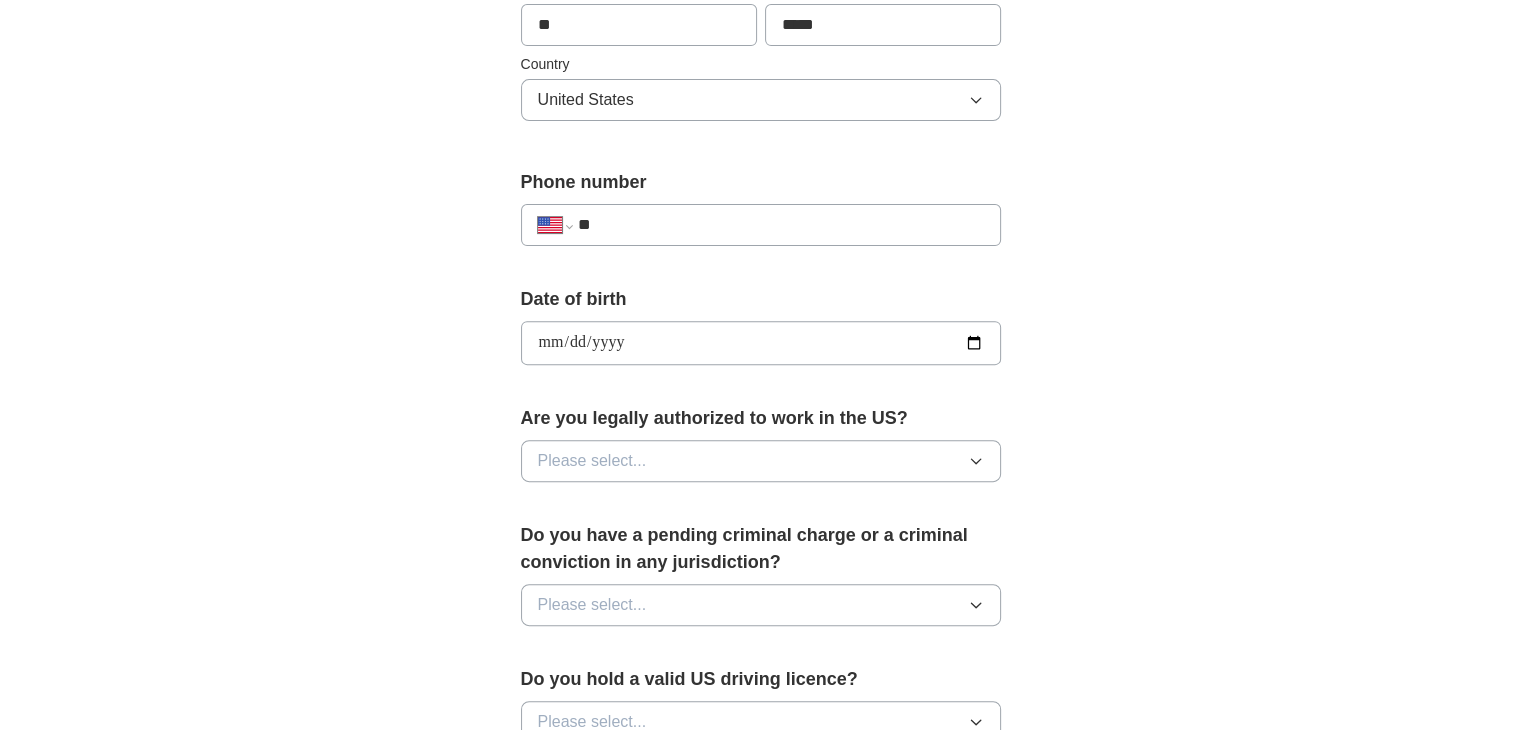 scroll, scrollTop: 669, scrollLeft: 0, axis: vertical 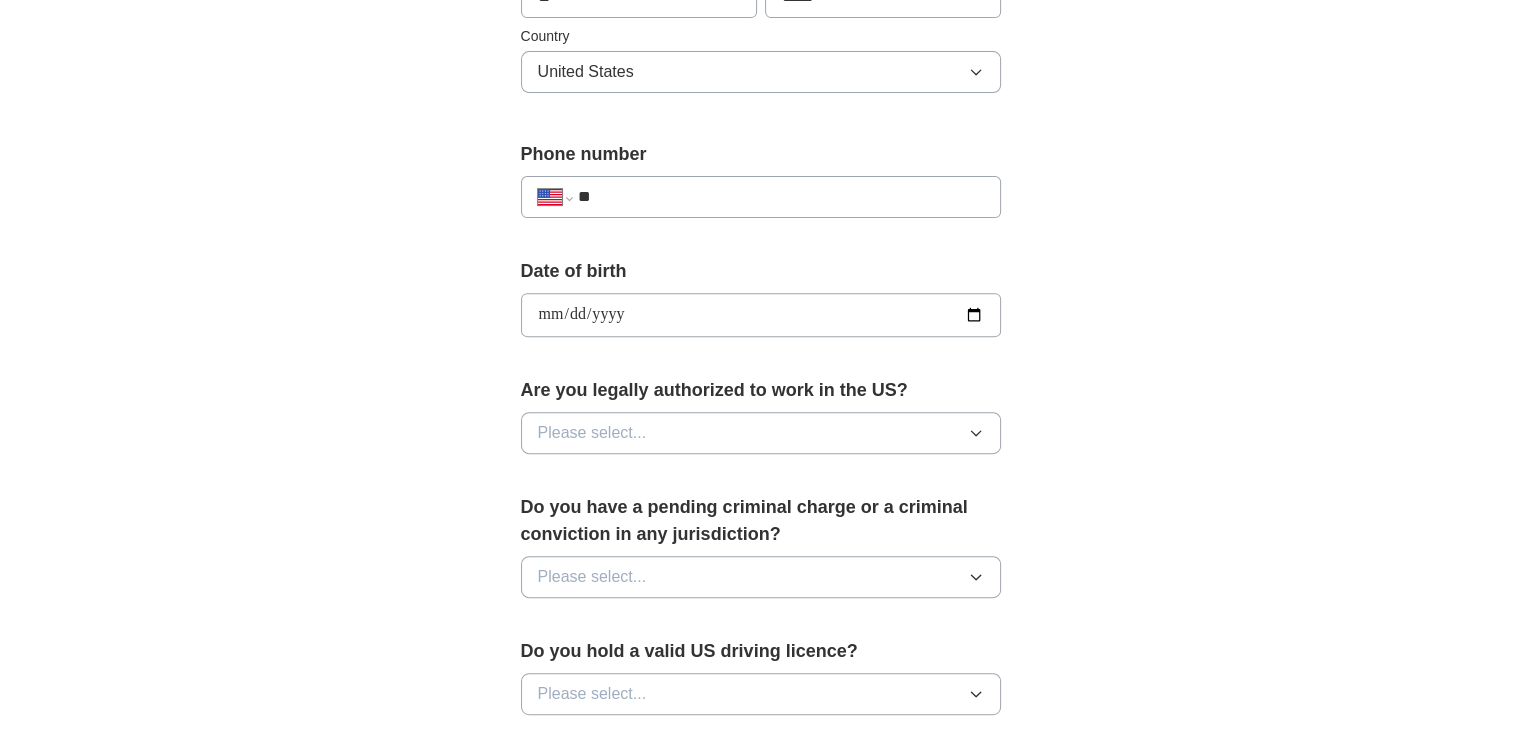 click on "Please select..." at bounding box center (761, 433) 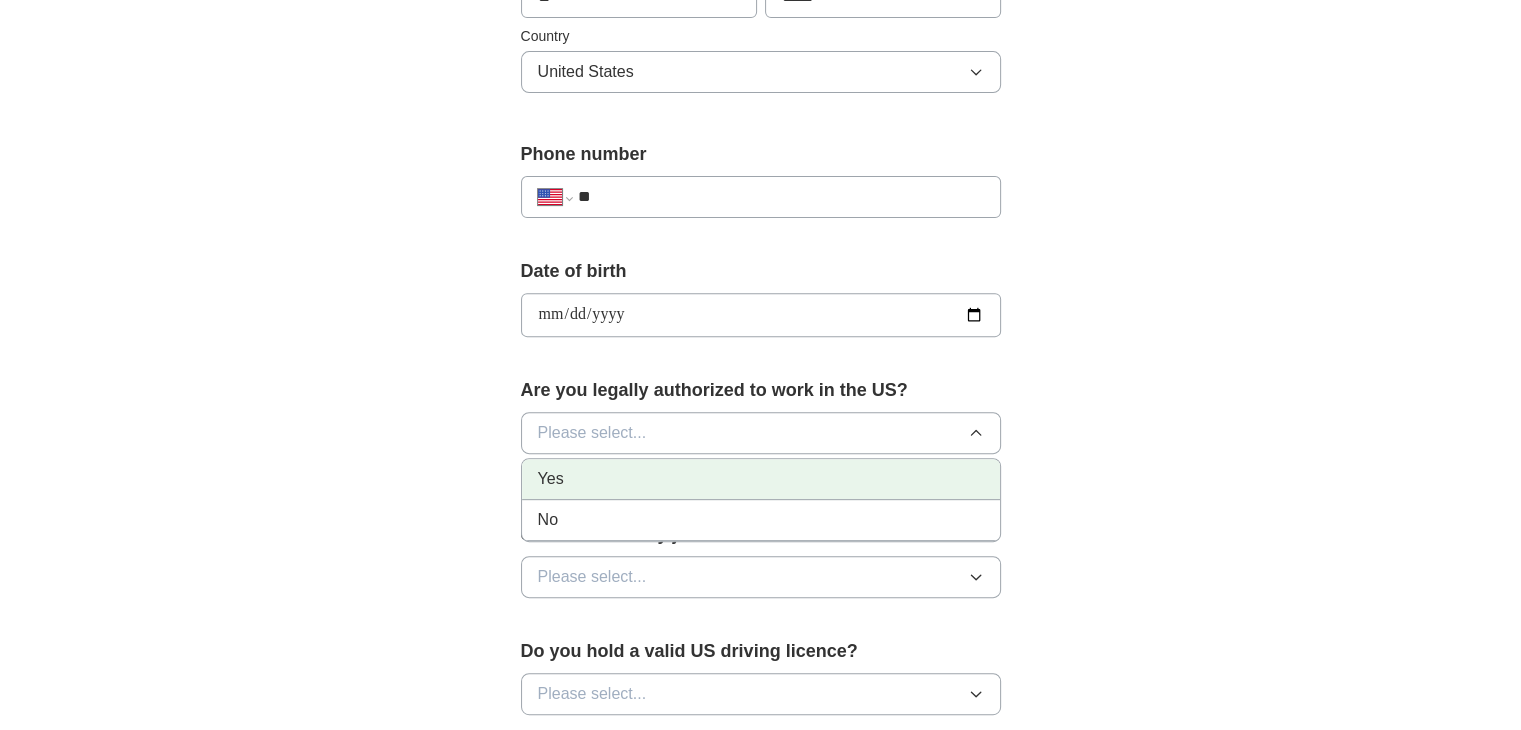 click on "Yes" at bounding box center [761, 479] 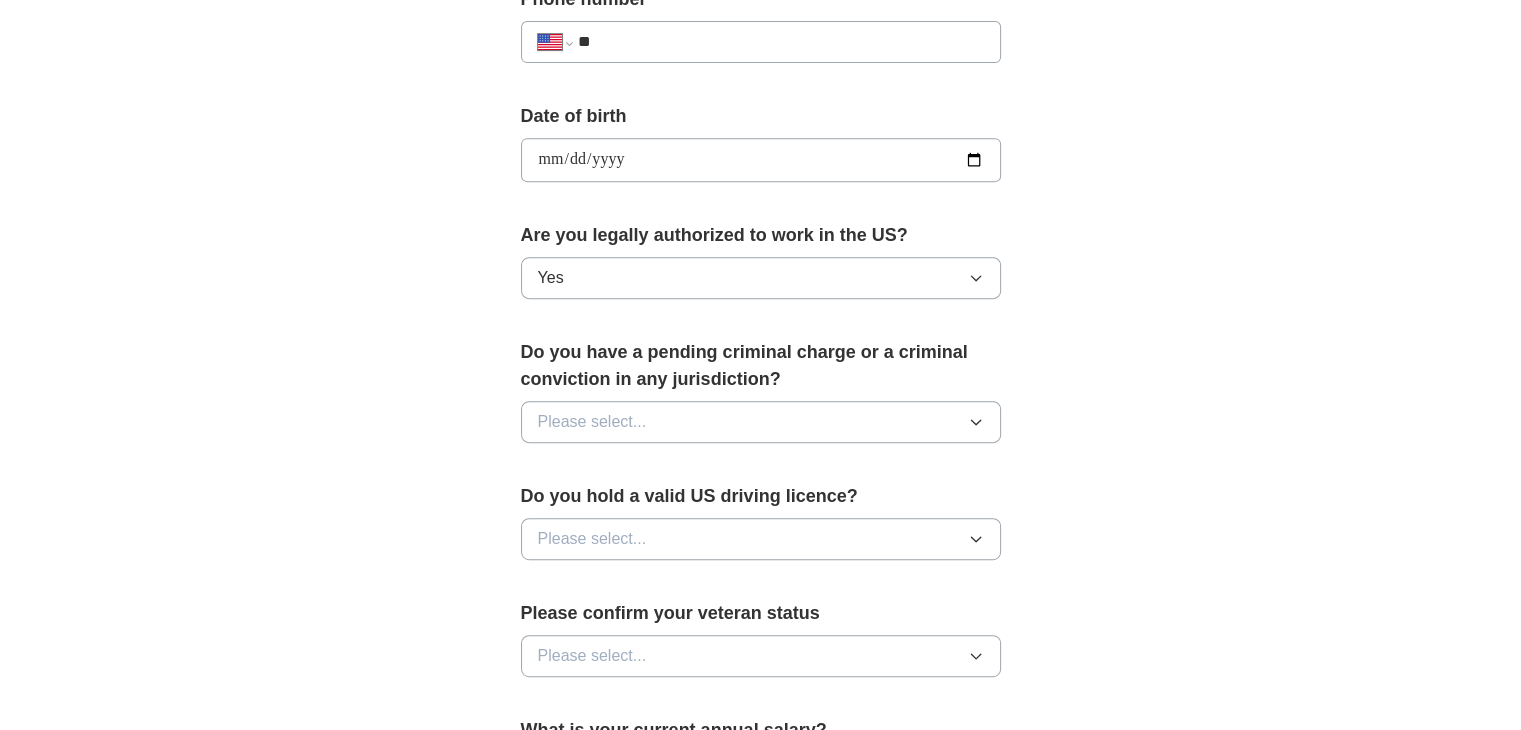 scroll, scrollTop: 828, scrollLeft: 0, axis: vertical 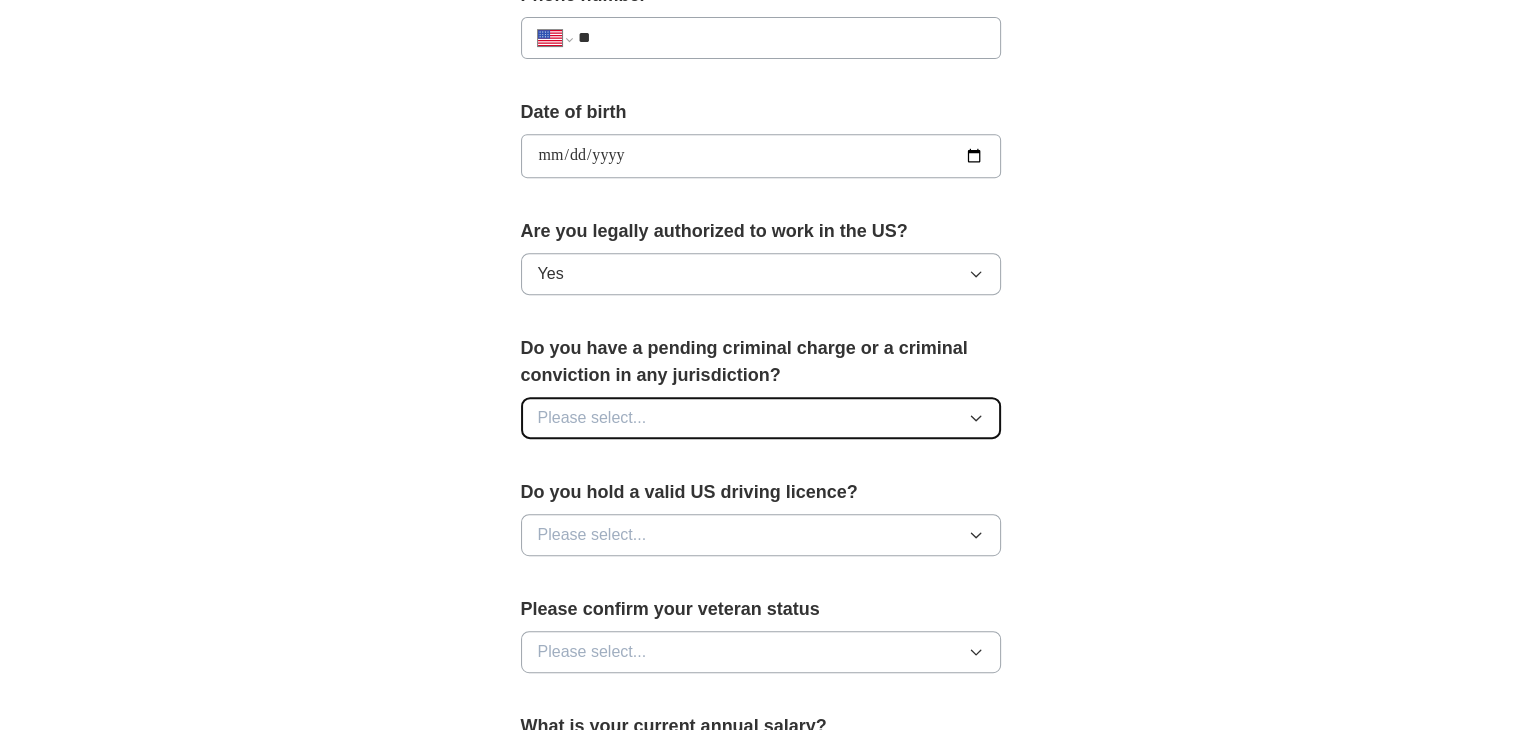 click on "Please select..." at bounding box center (761, 418) 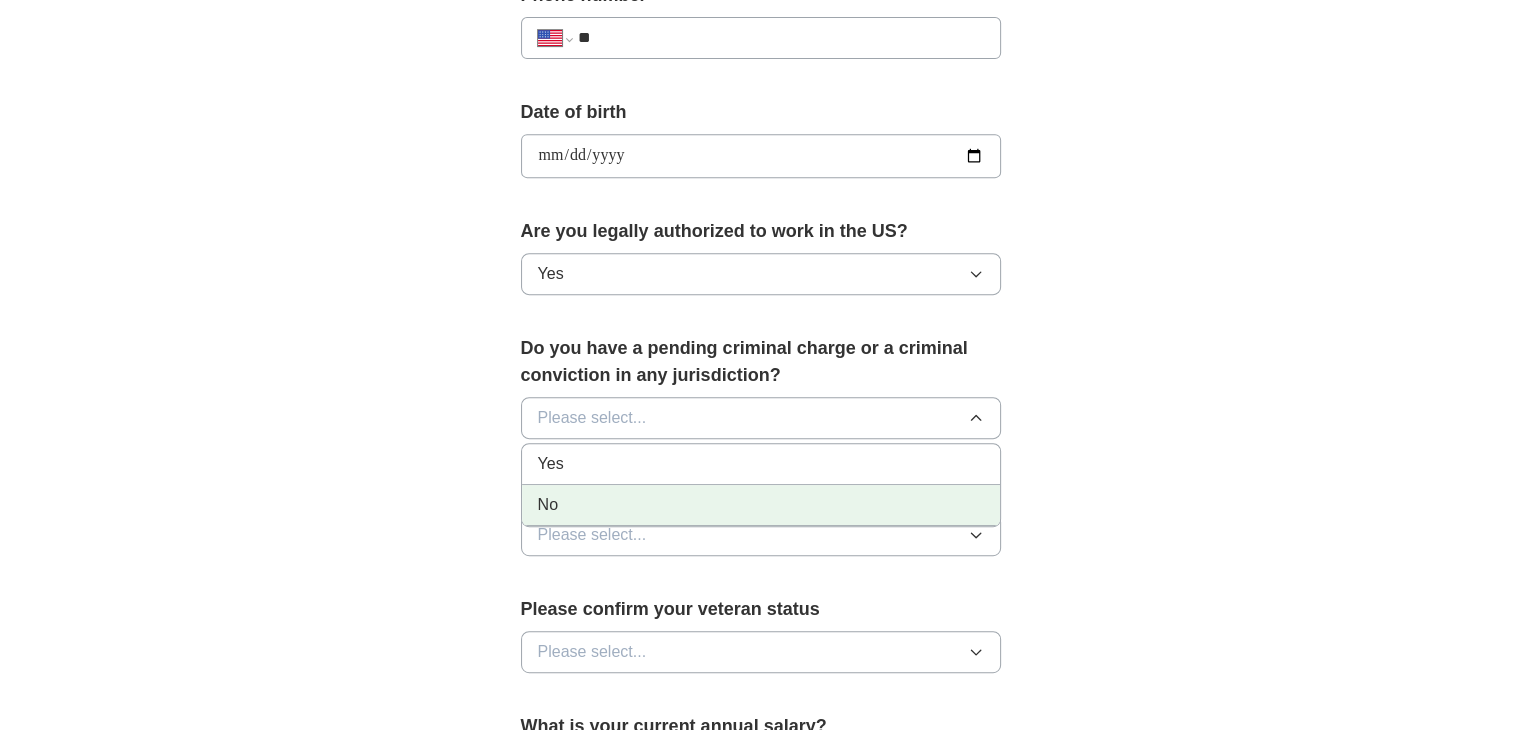 click on "No" at bounding box center [761, 505] 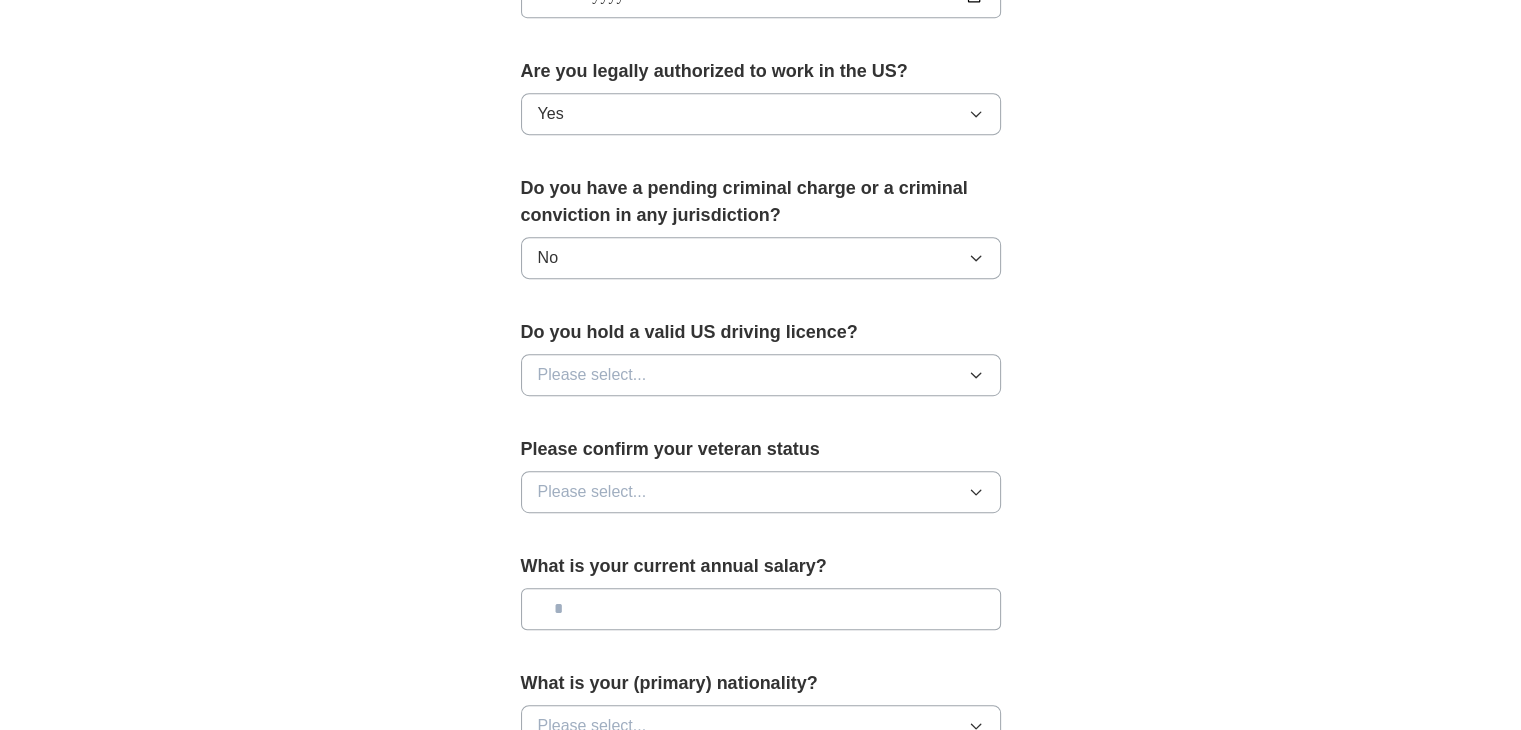 scroll, scrollTop: 989, scrollLeft: 0, axis: vertical 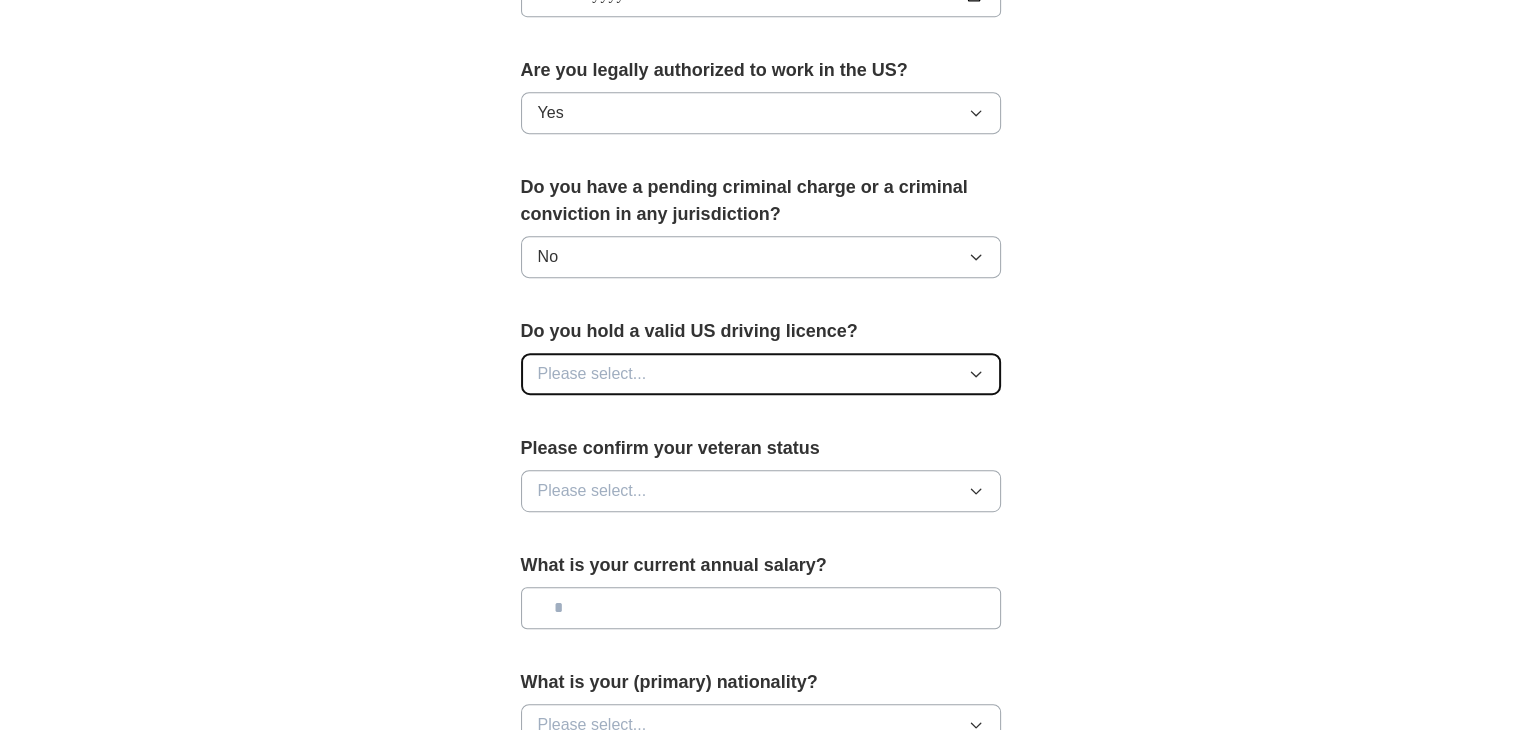 click on "Please select..." at bounding box center [761, 374] 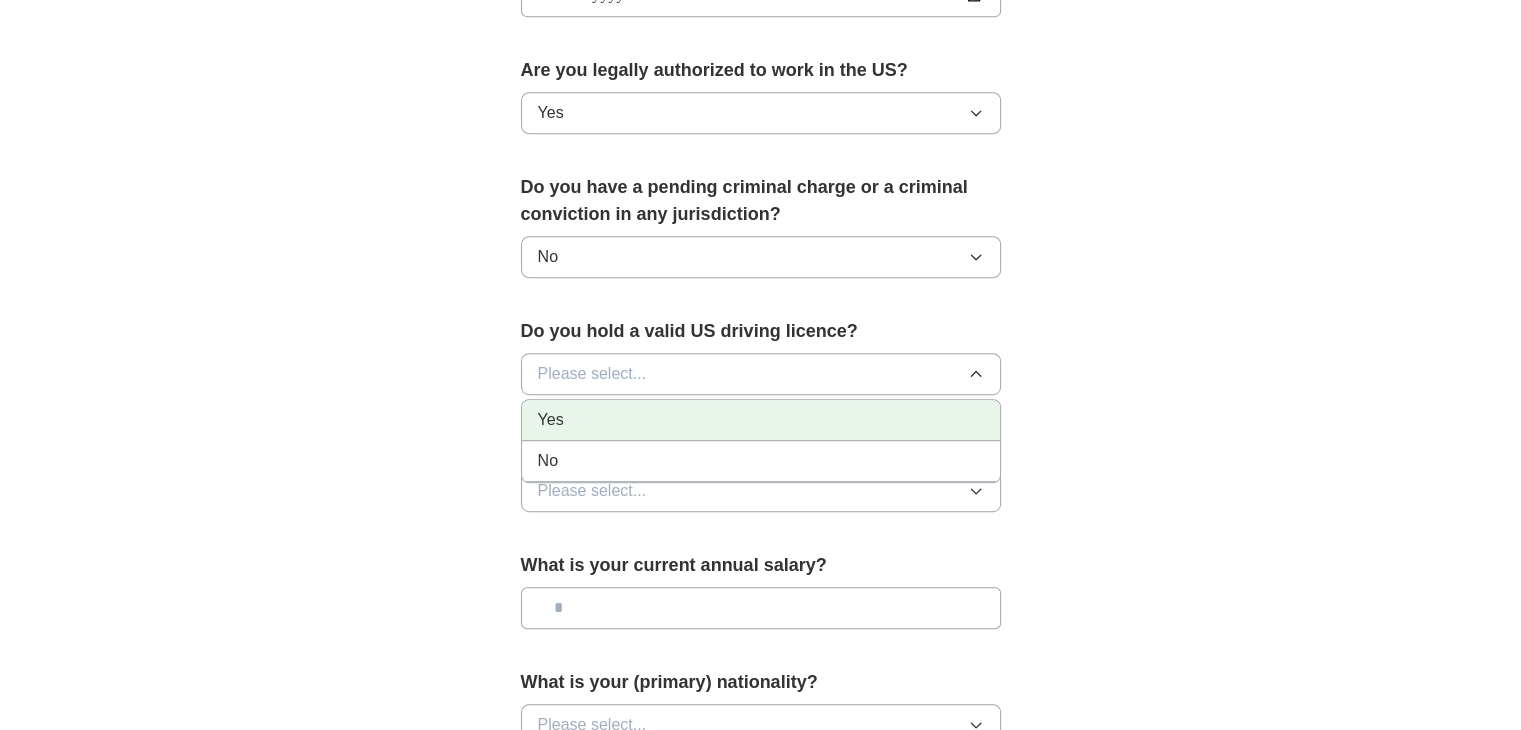click on "Yes" at bounding box center (761, 420) 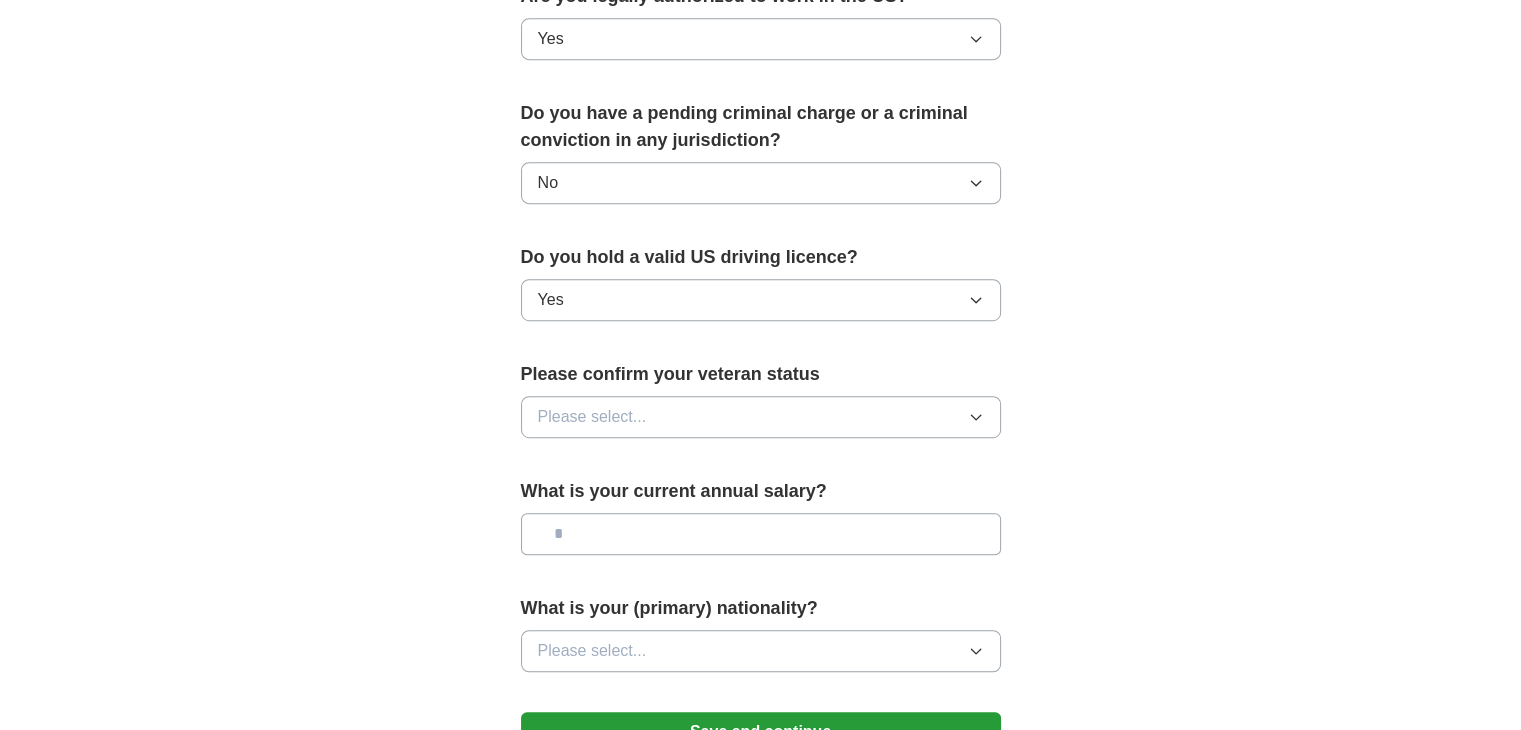scroll, scrollTop: 1065, scrollLeft: 0, axis: vertical 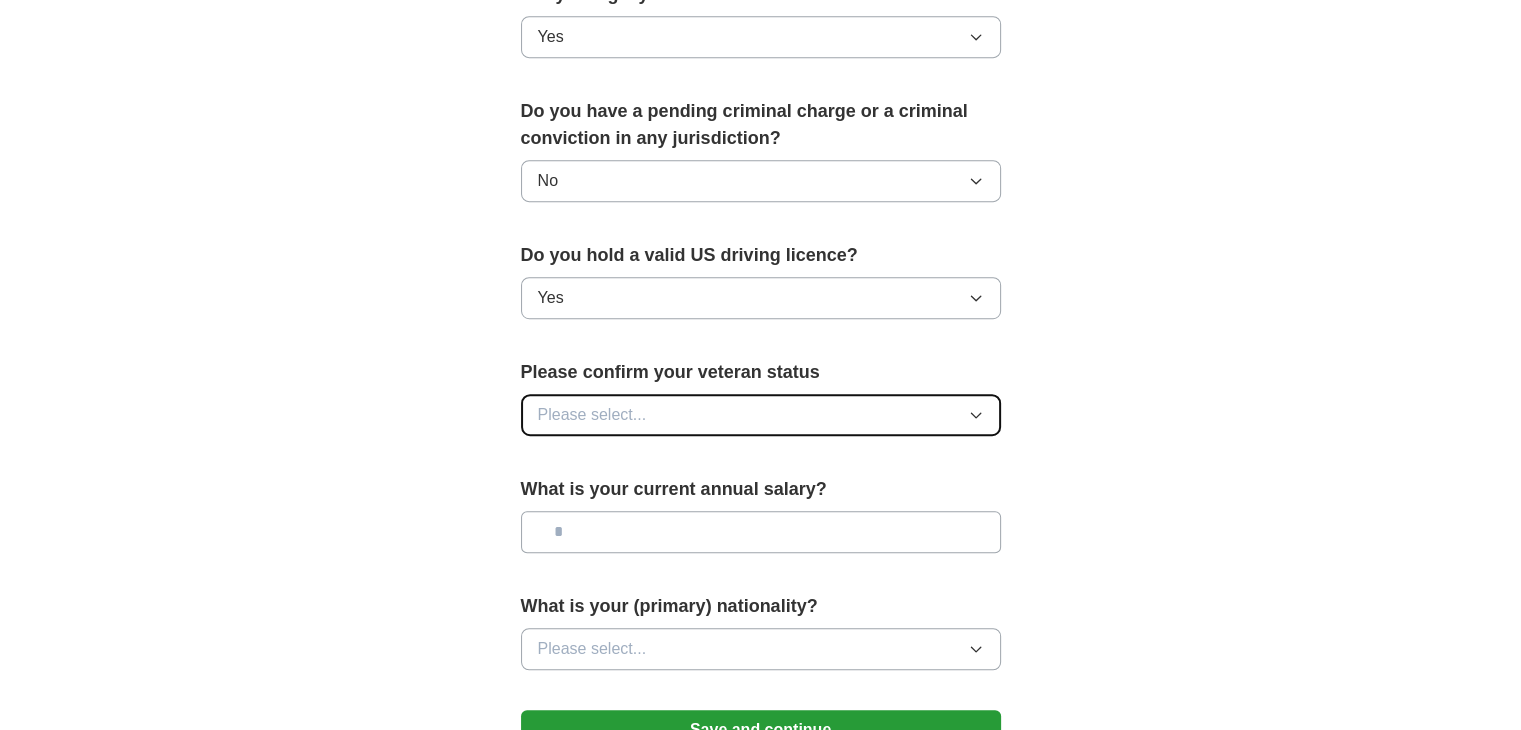 click on "Please select..." at bounding box center [761, 415] 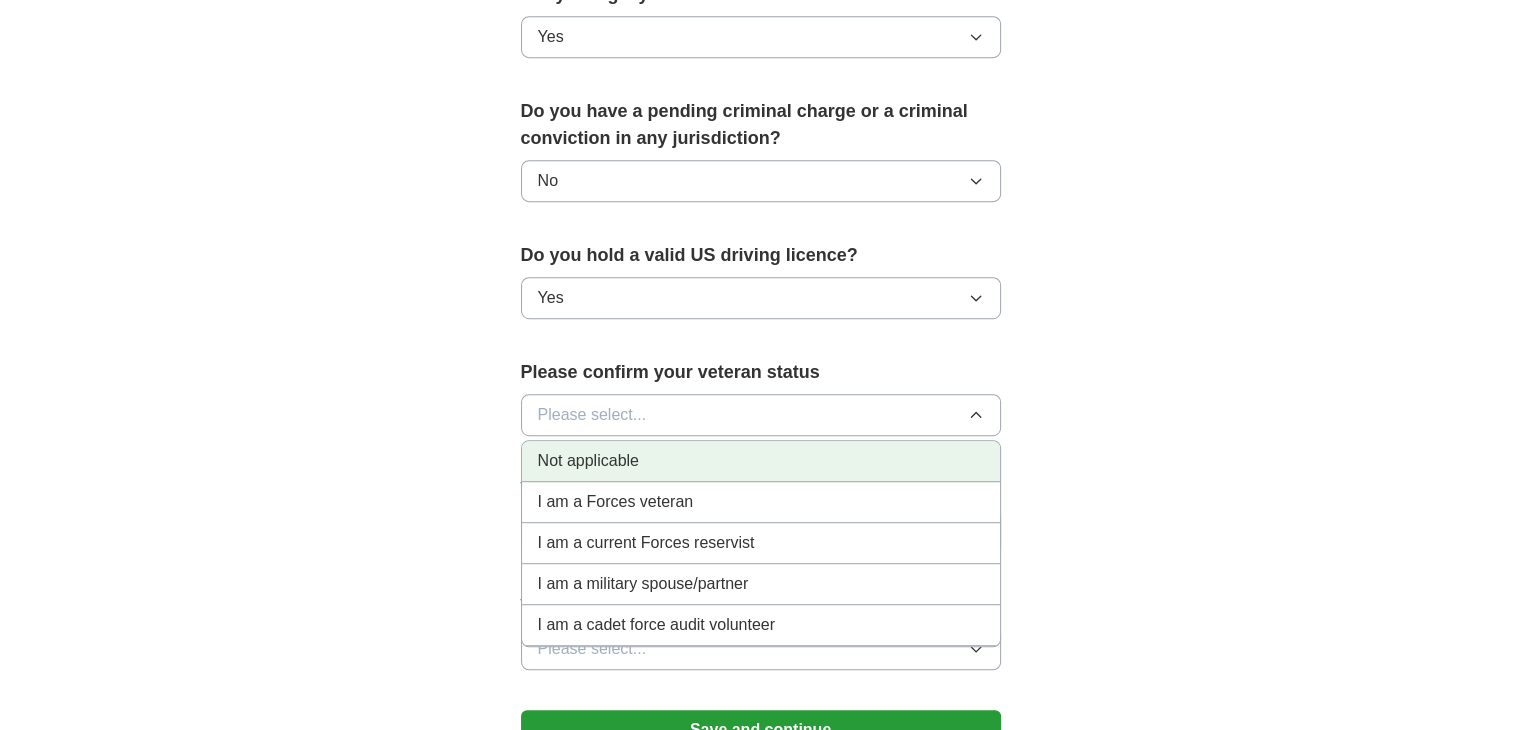 click on "Not applicable" at bounding box center (761, 461) 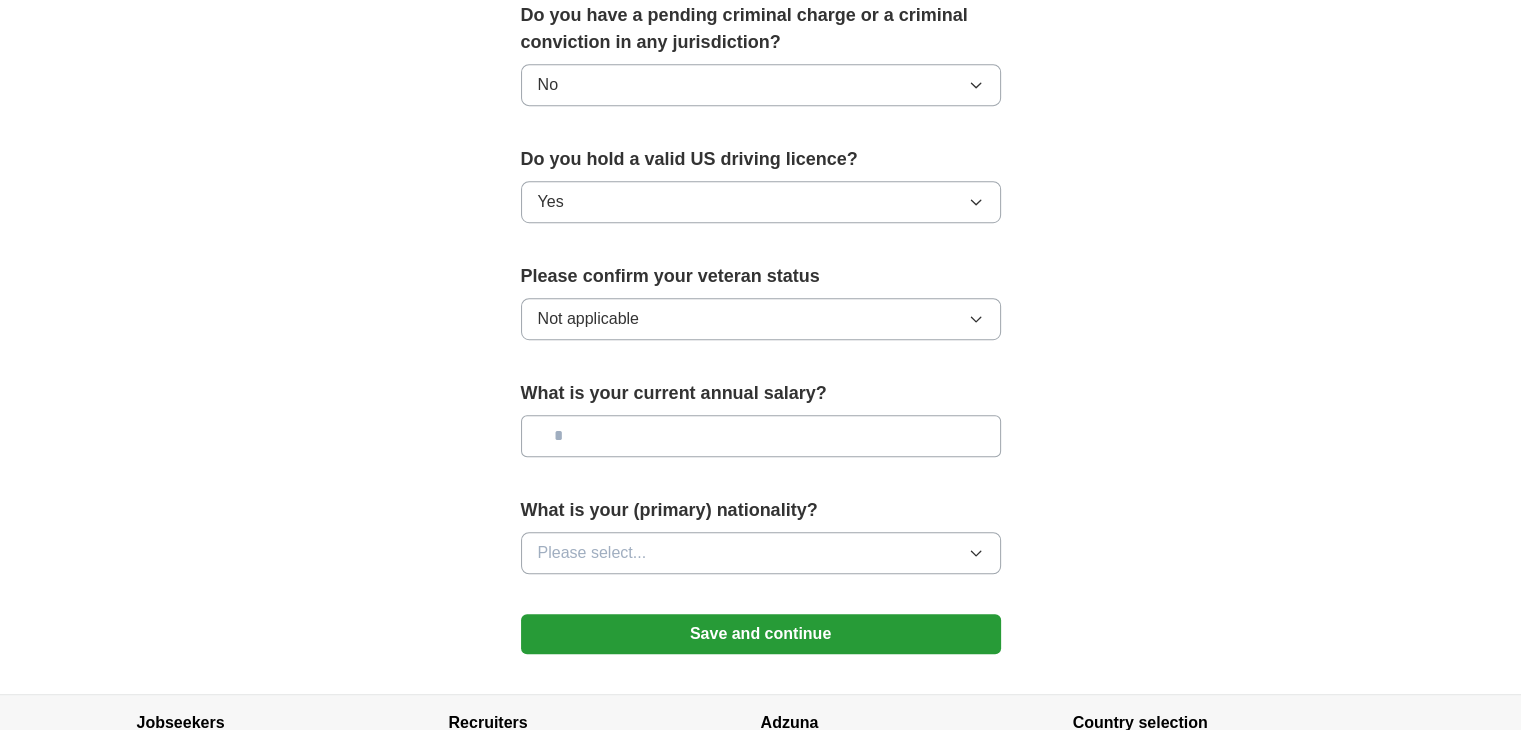 scroll, scrollTop: 1162, scrollLeft: 0, axis: vertical 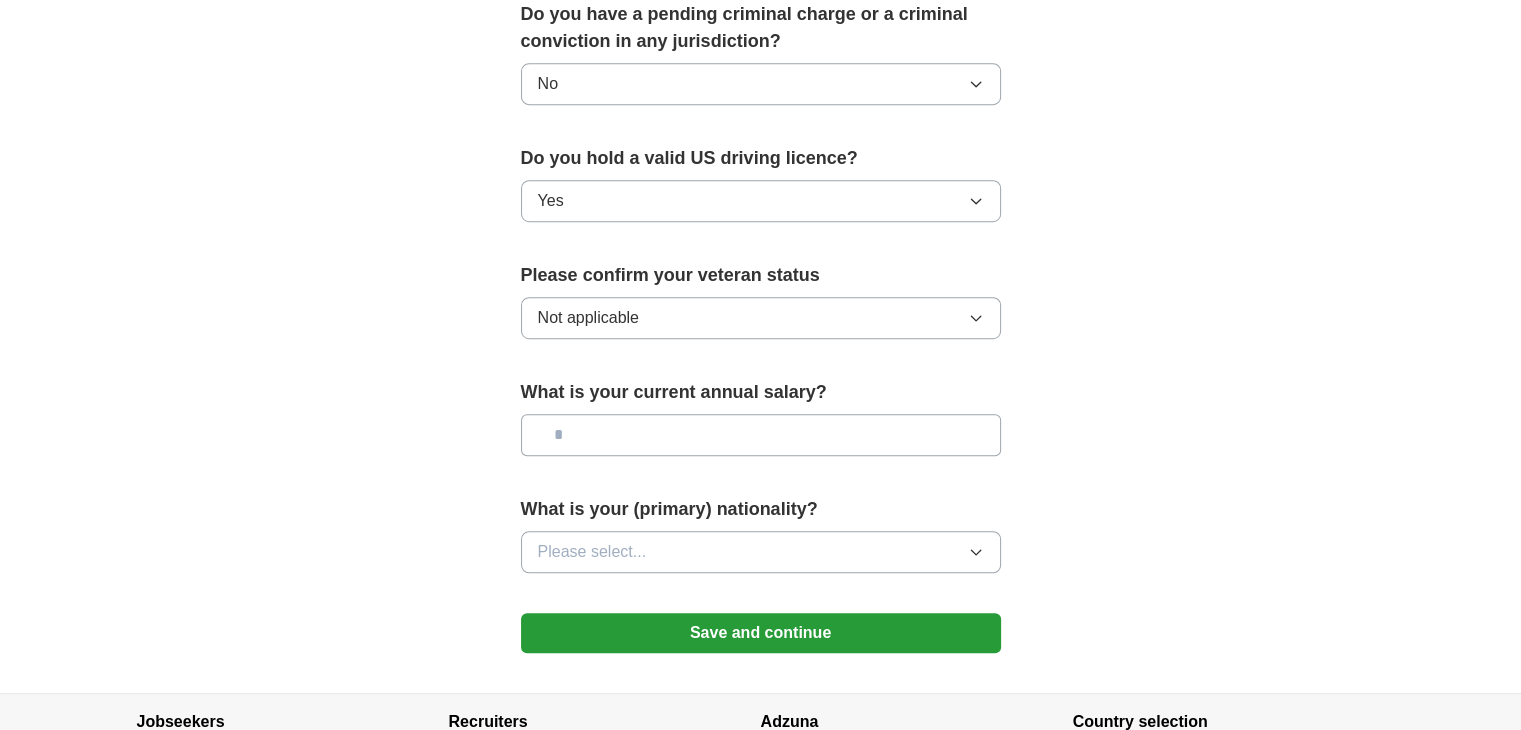 click at bounding box center (761, 435) 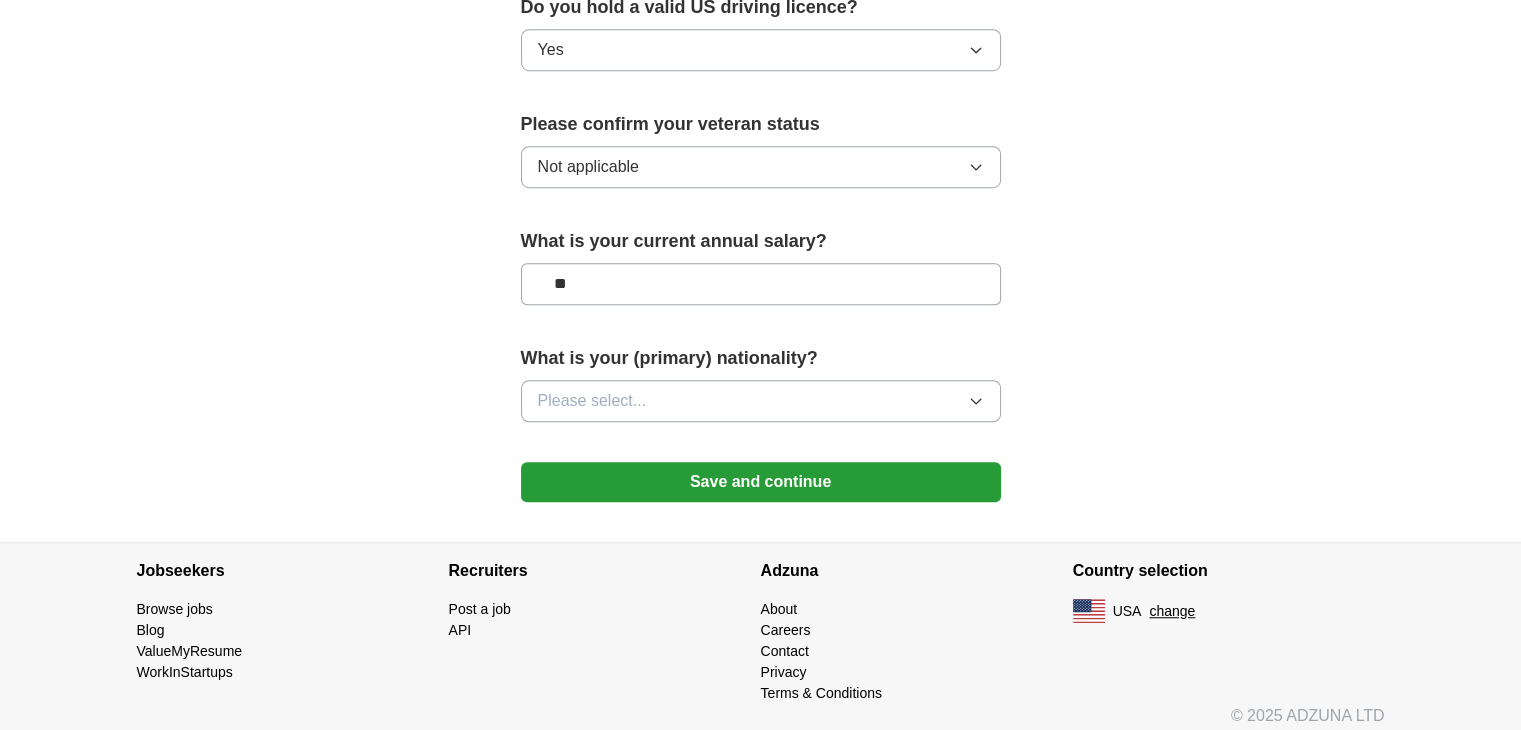 scroll, scrollTop: 1314, scrollLeft: 0, axis: vertical 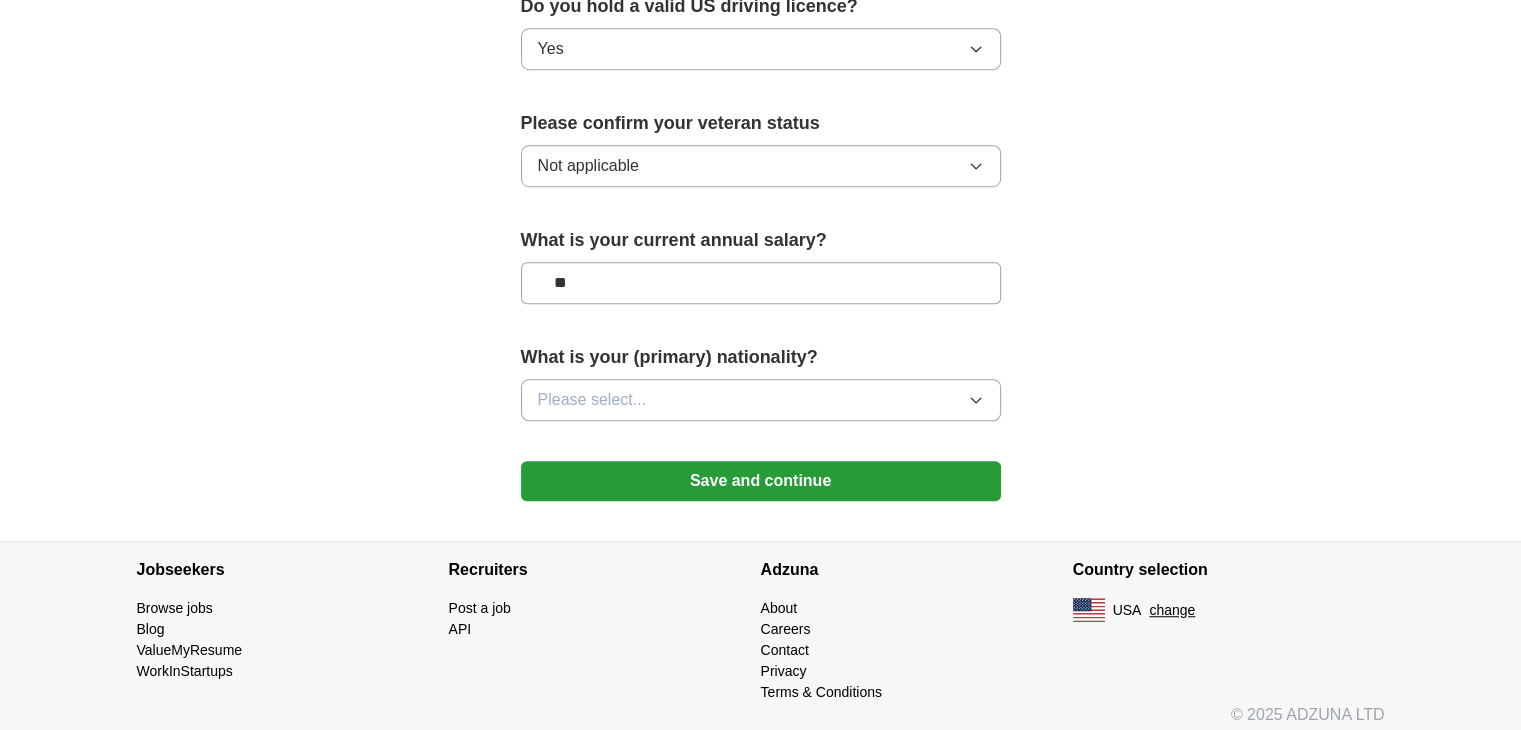 type on "**" 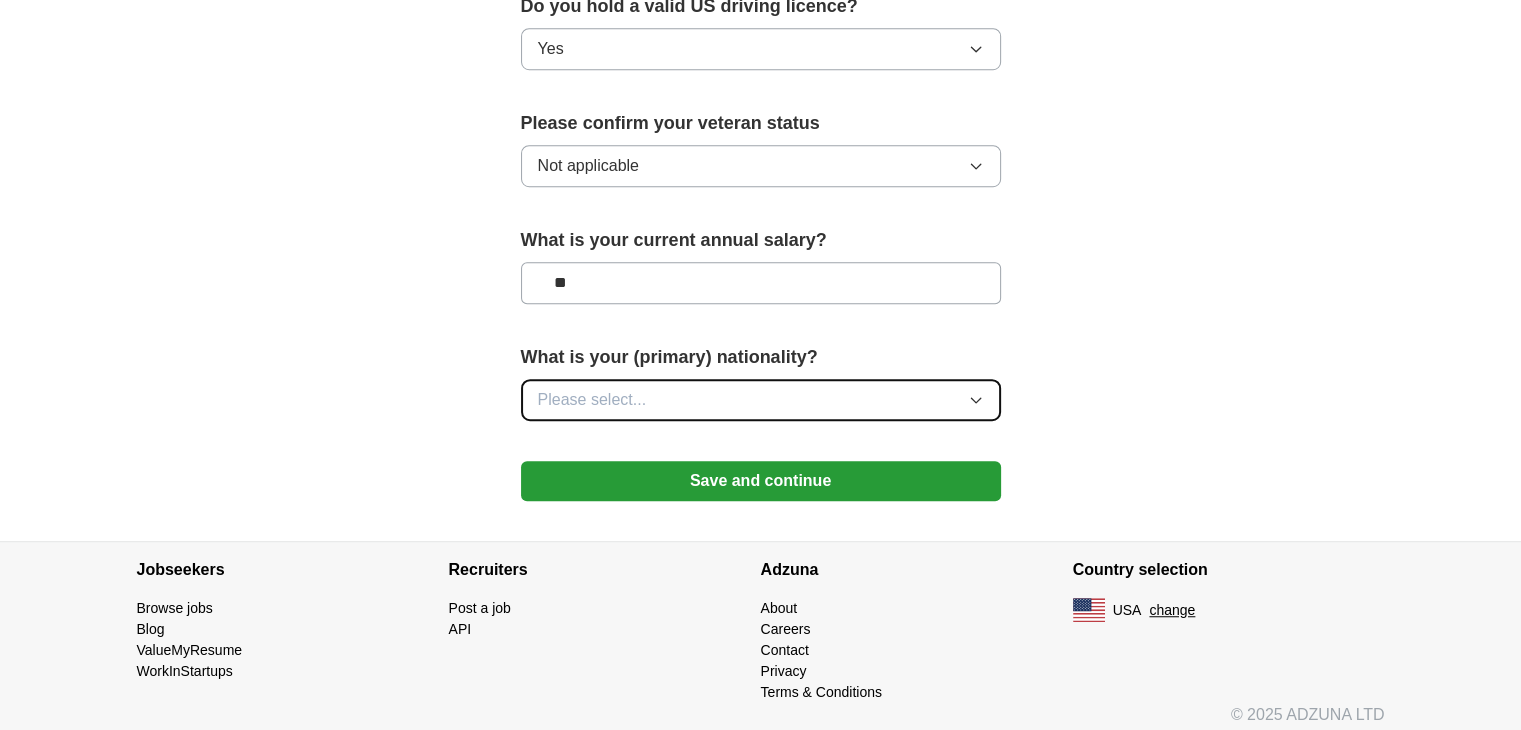 click on "Please select..." at bounding box center [761, 400] 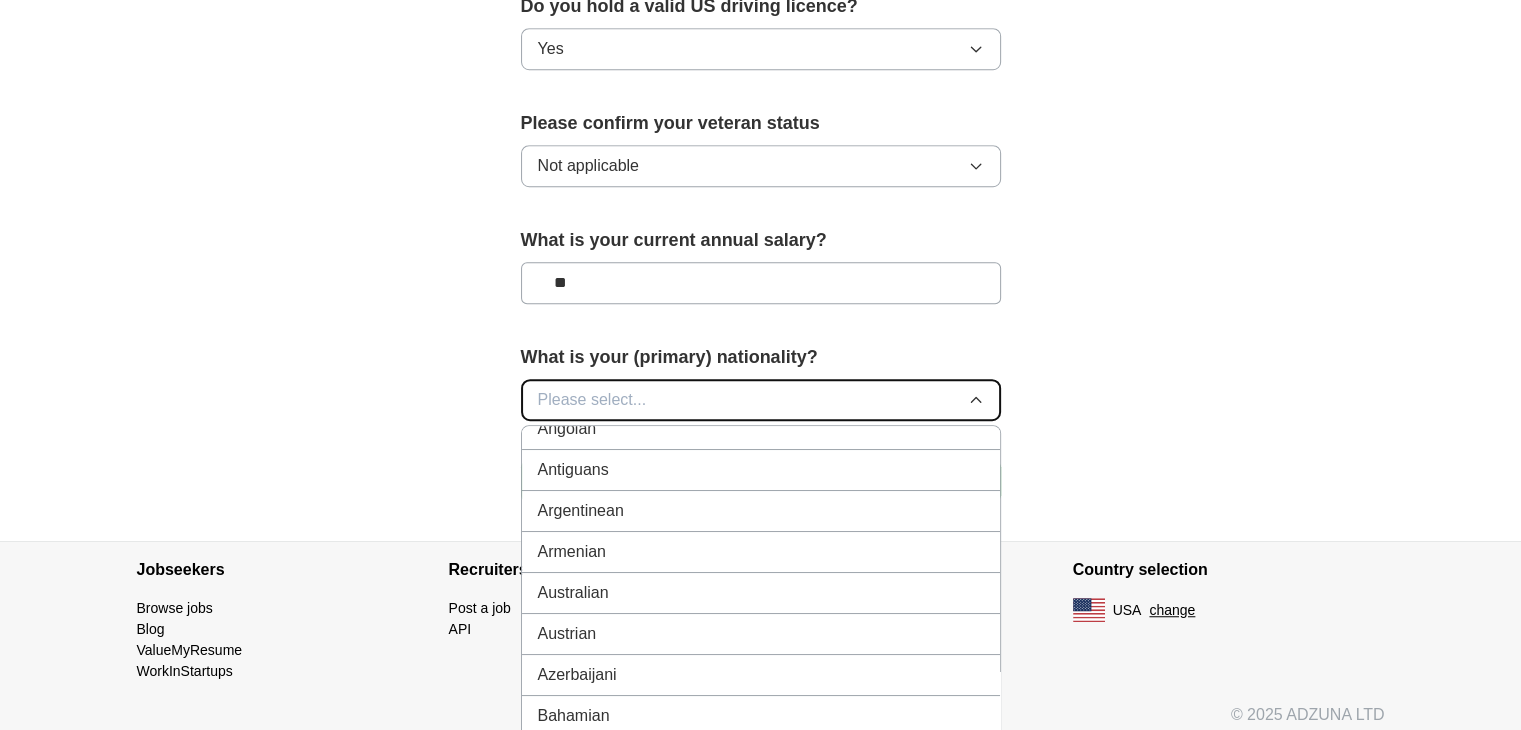 scroll, scrollTop: 278, scrollLeft: 0, axis: vertical 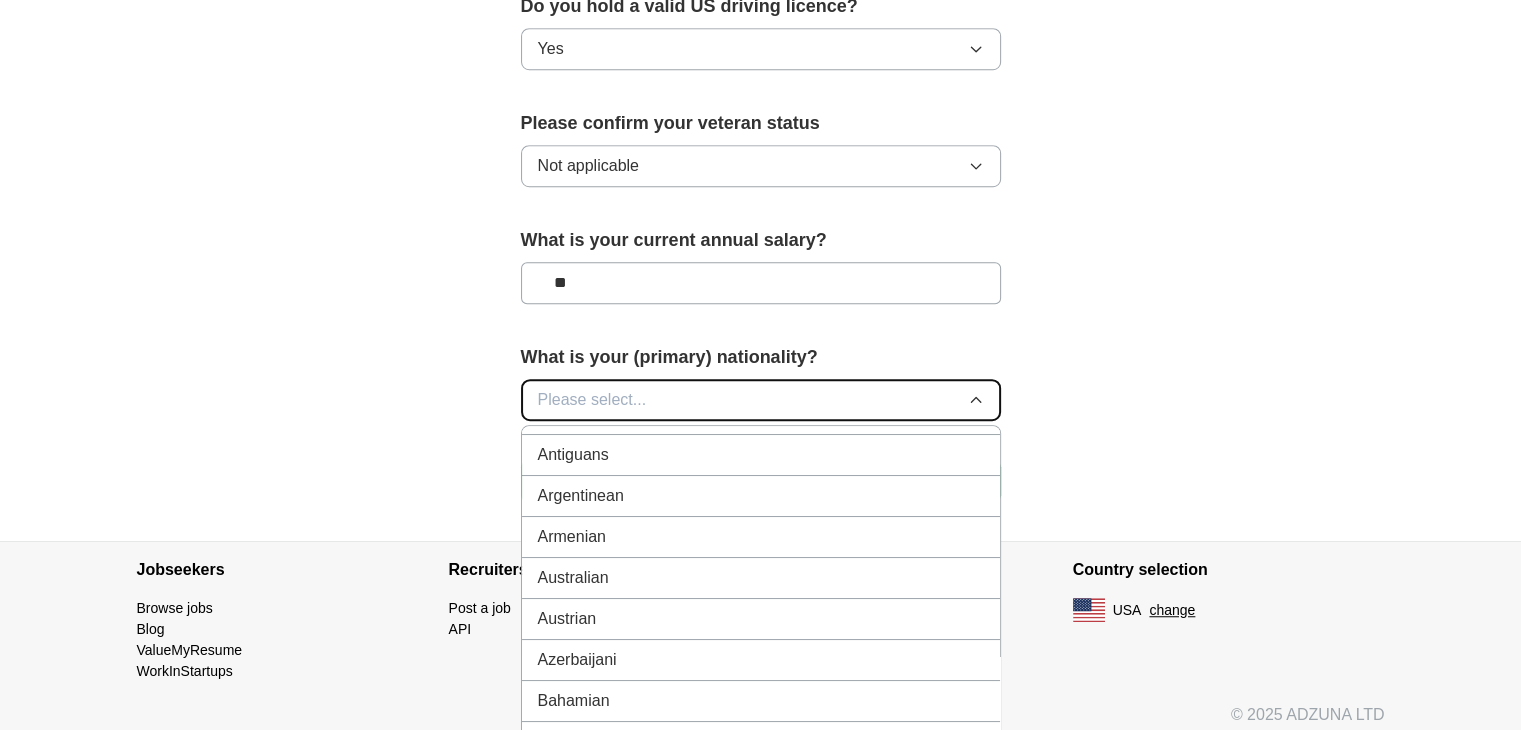 click on "Please select..." at bounding box center [761, 400] 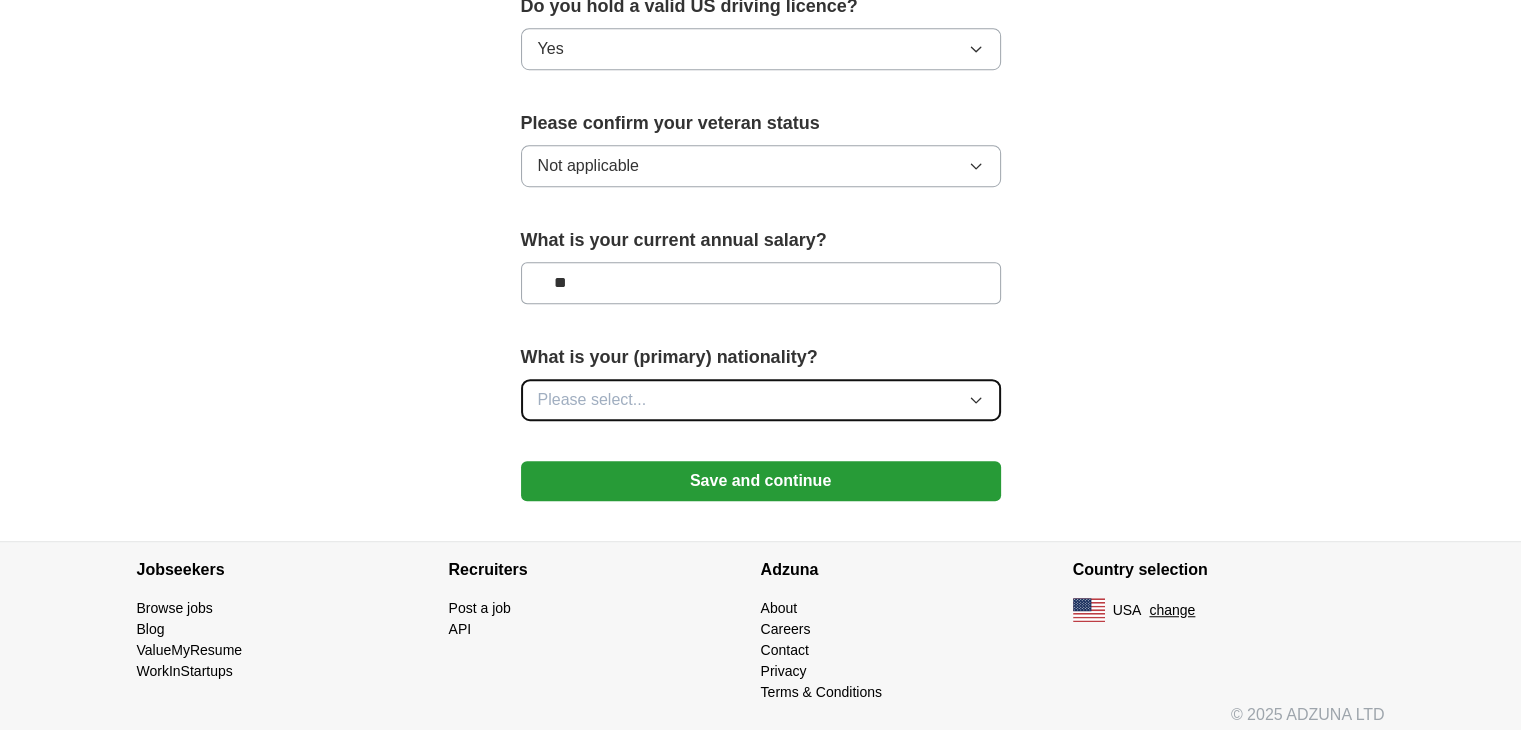 click on "Please select..." at bounding box center (761, 400) 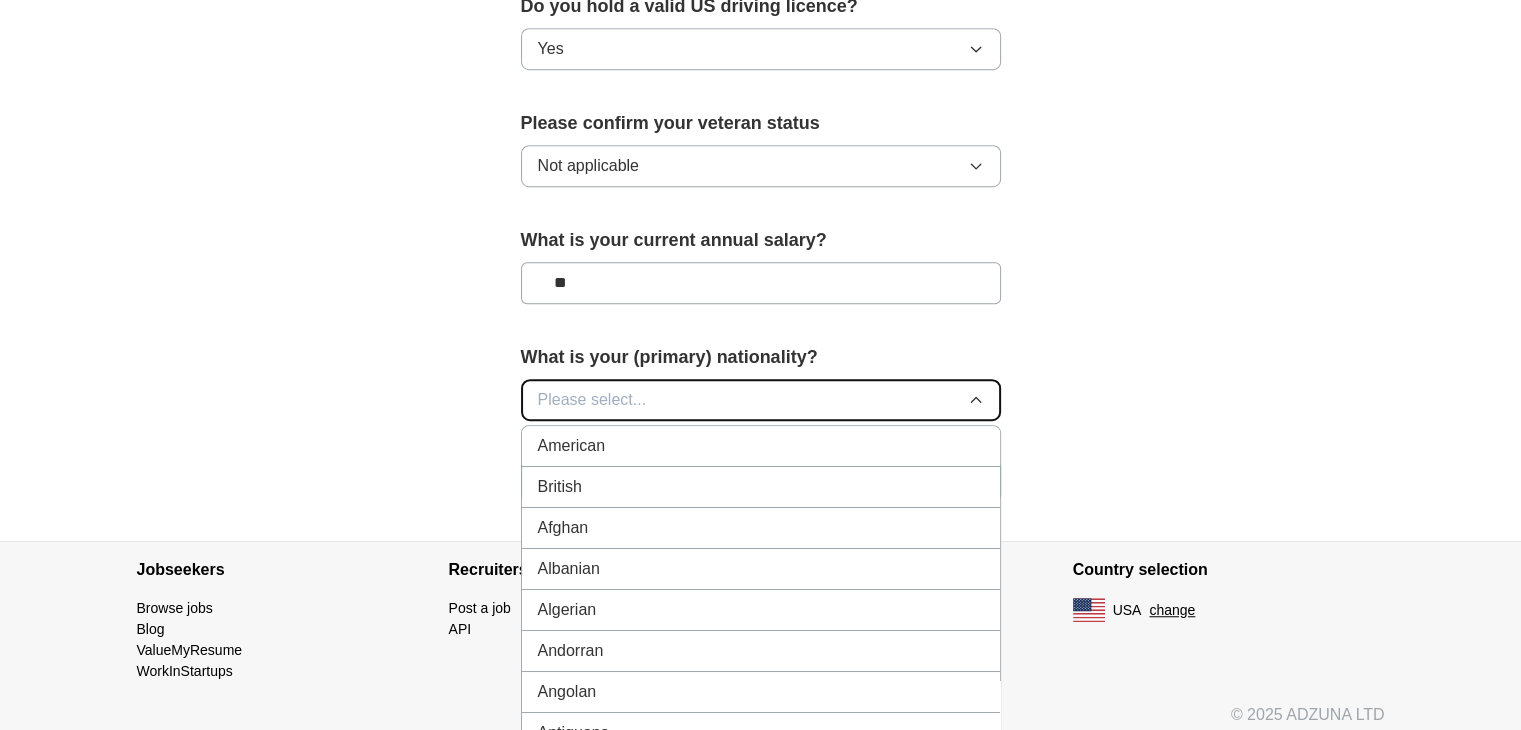 type 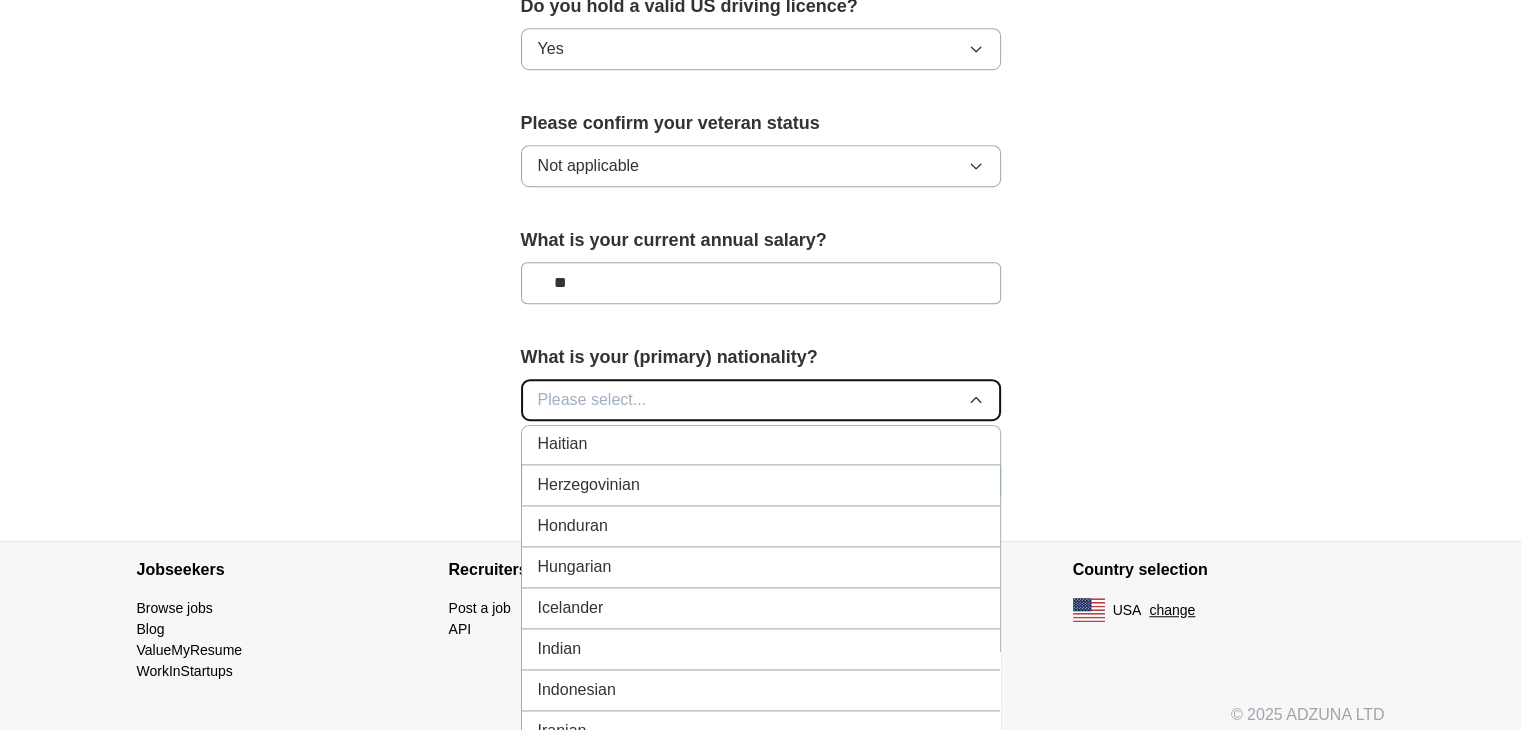 scroll, scrollTop: 3083, scrollLeft: 0, axis: vertical 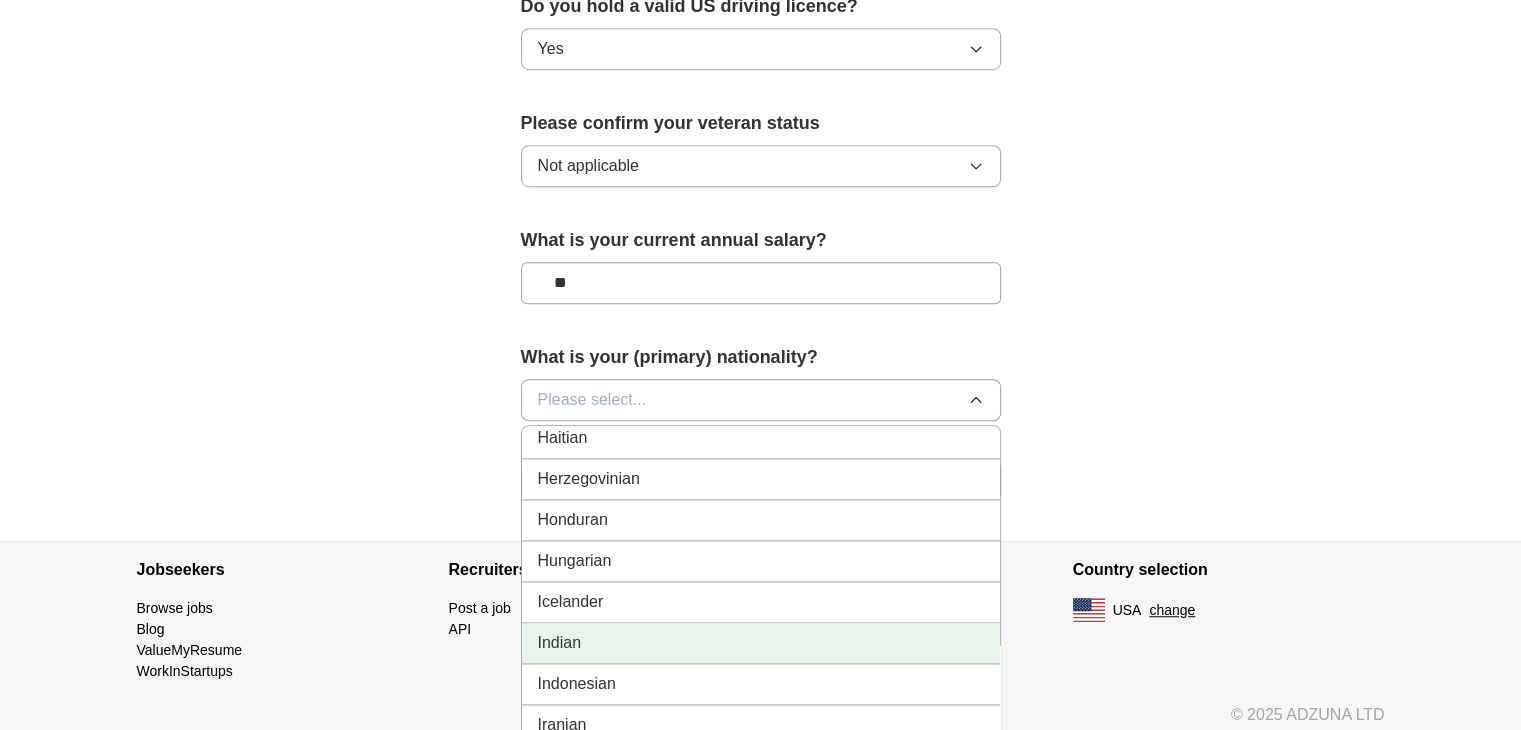click on "Indian" at bounding box center [761, 643] 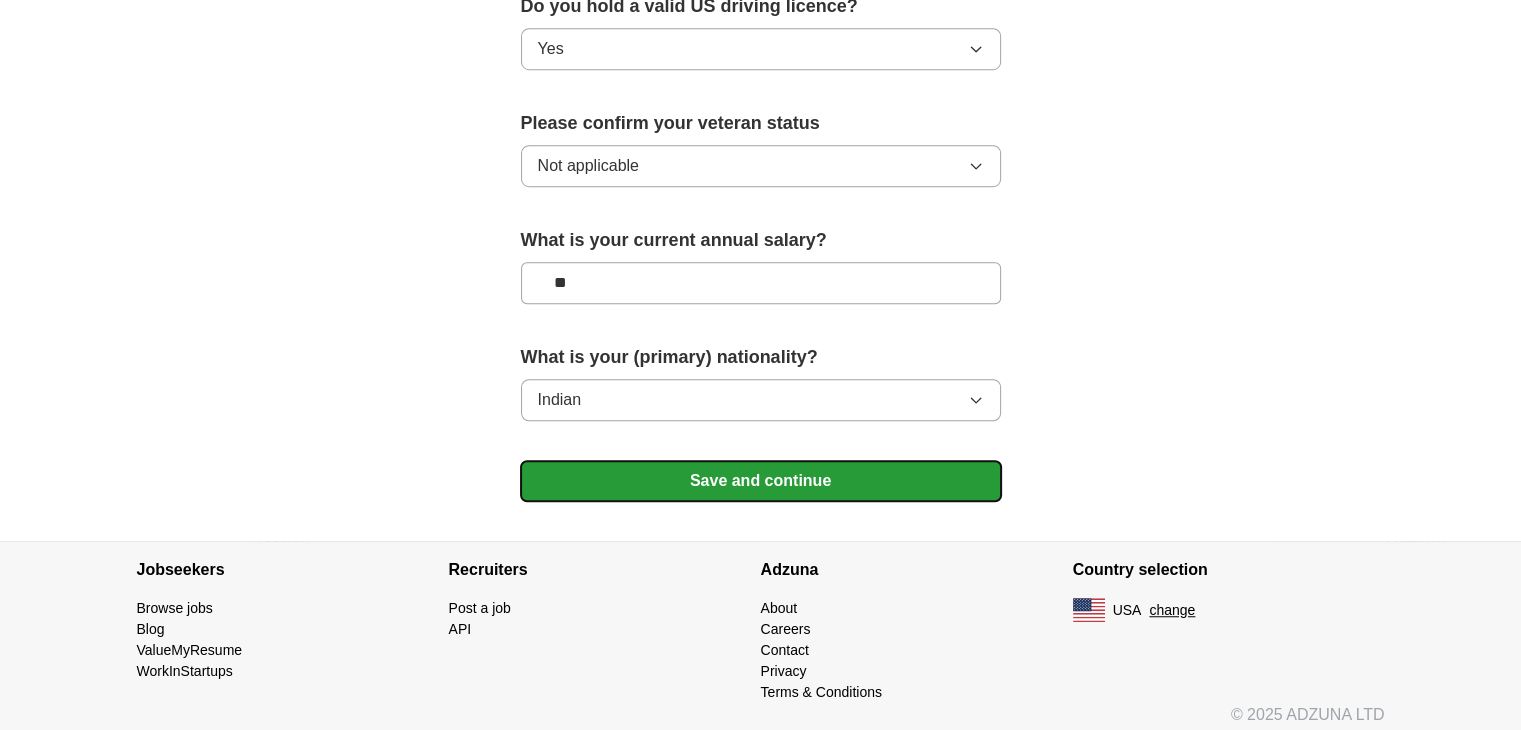 click on "Save and continue" at bounding box center (761, 481) 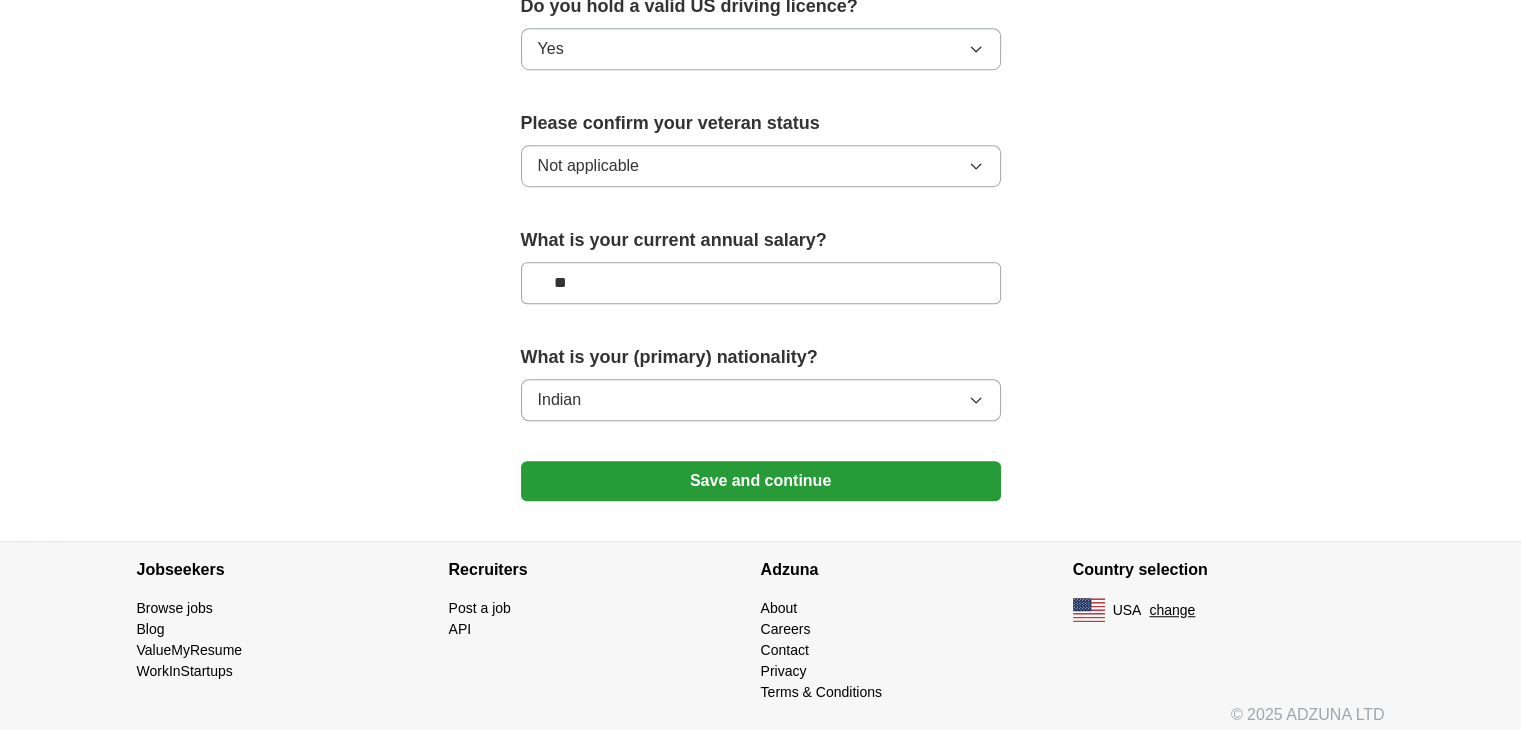 click on "**********" at bounding box center (761, -356) 